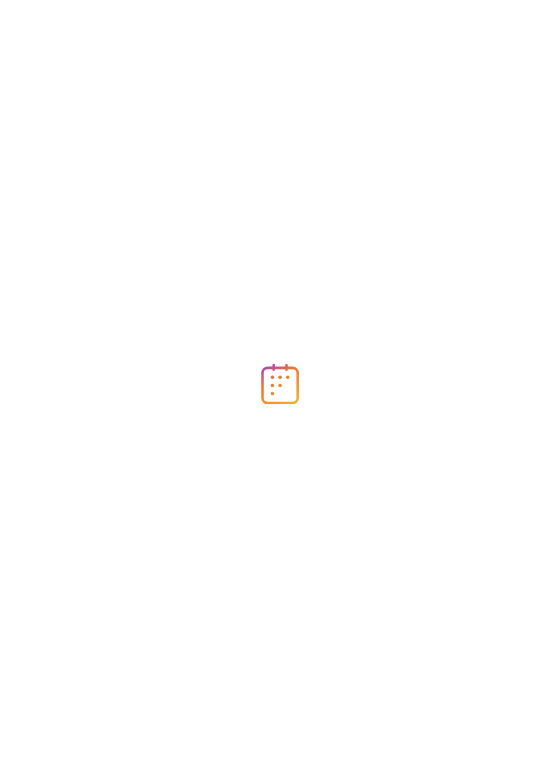 scroll, scrollTop: 0, scrollLeft: 0, axis: both 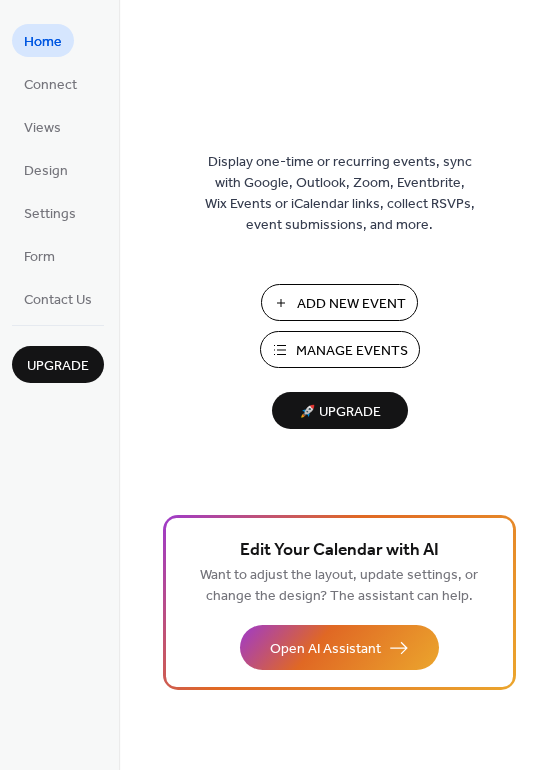 click on "Manage Events" at bounding box center [352, 351] 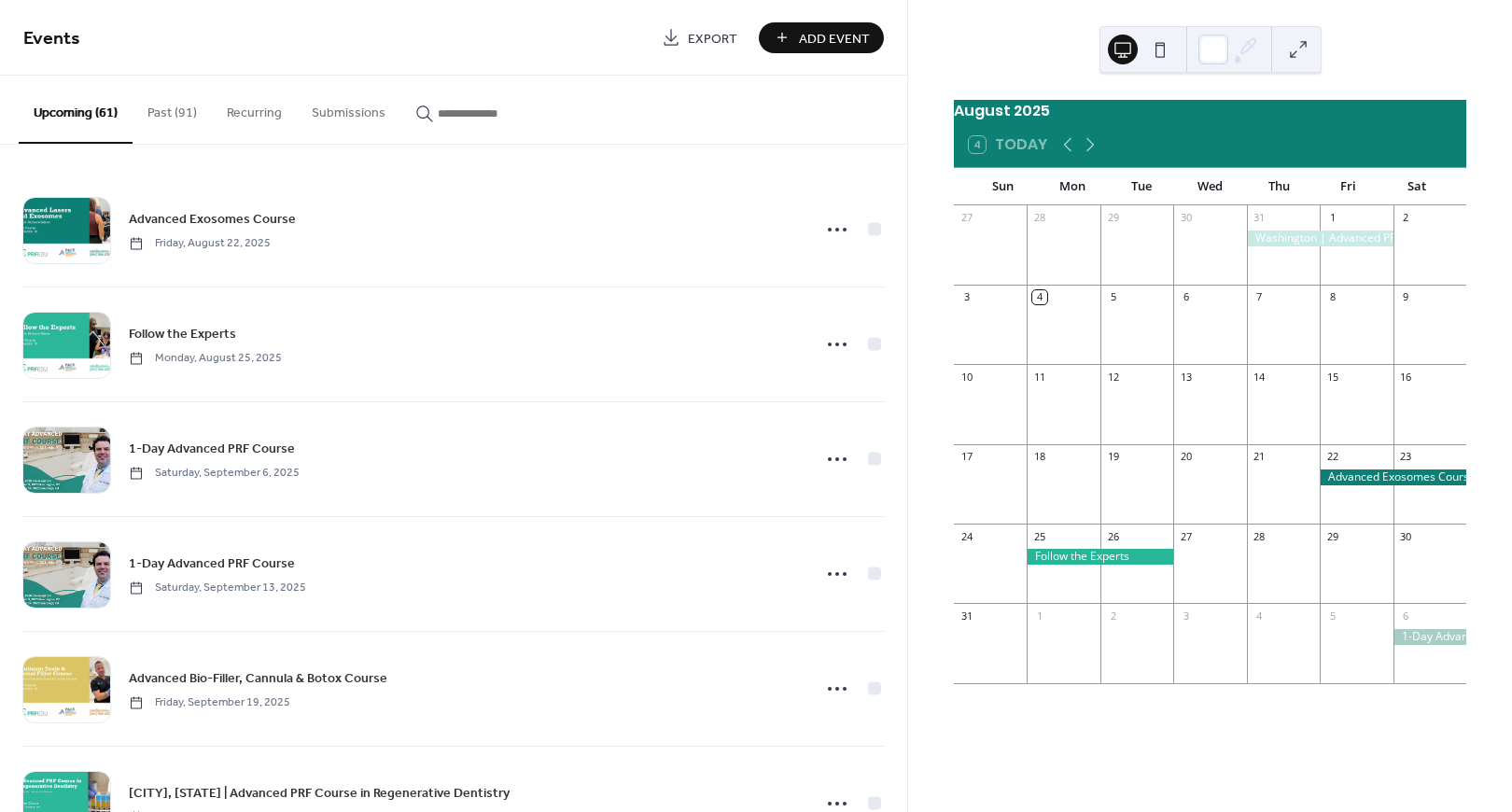 scroll, scrollTop: 0, scrollLeft: 0, axis: both 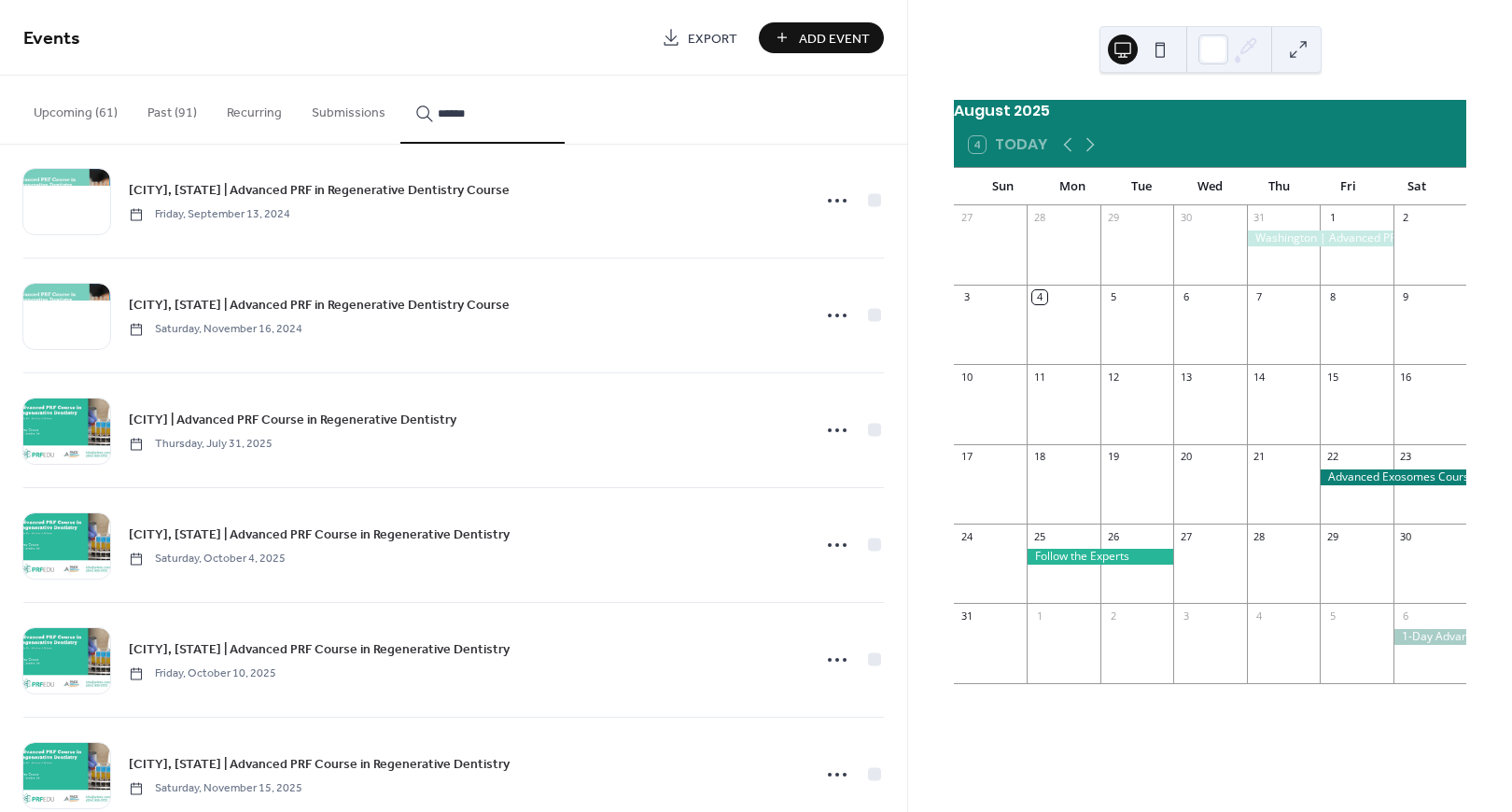 type on "******" 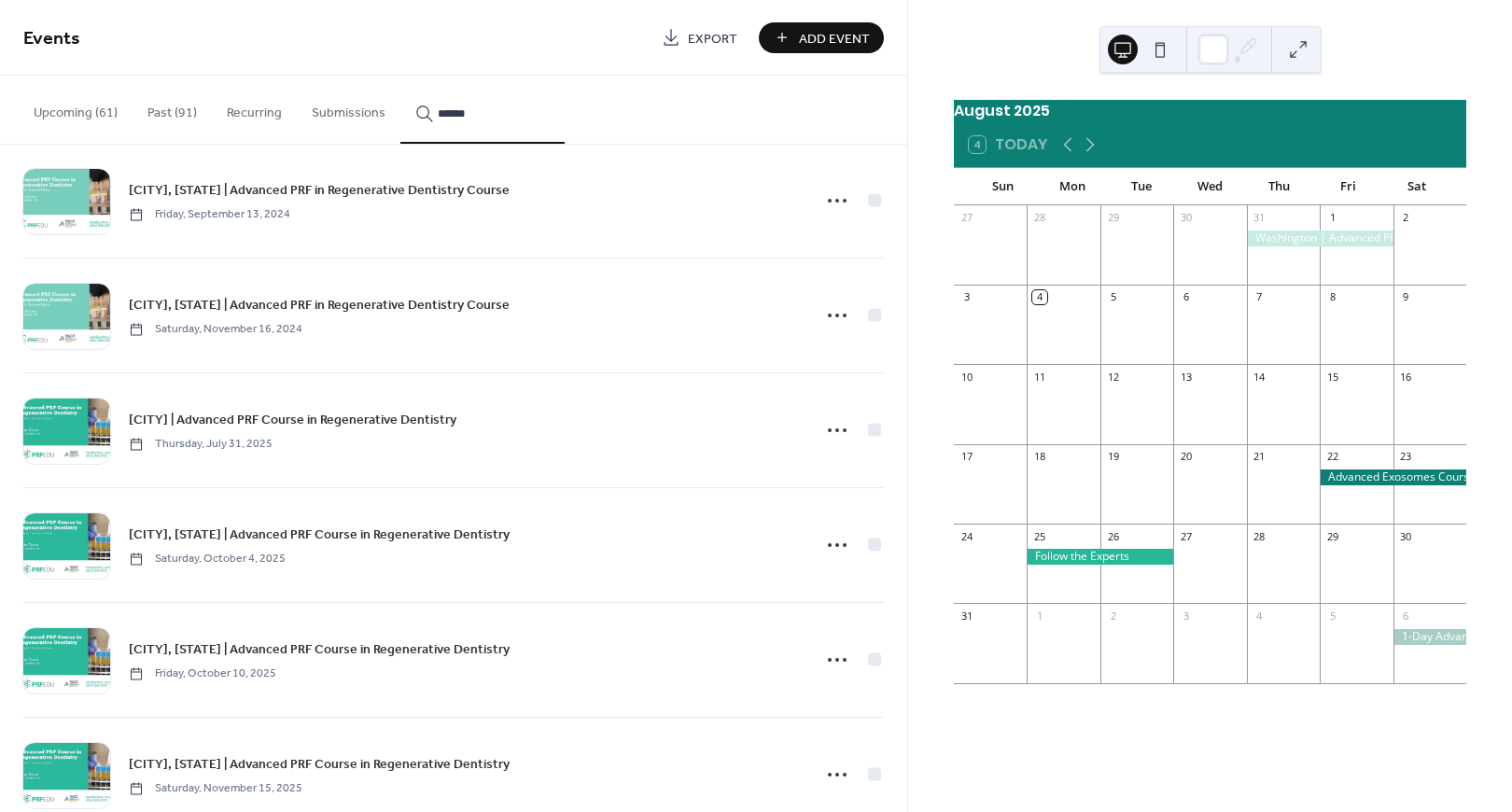 click 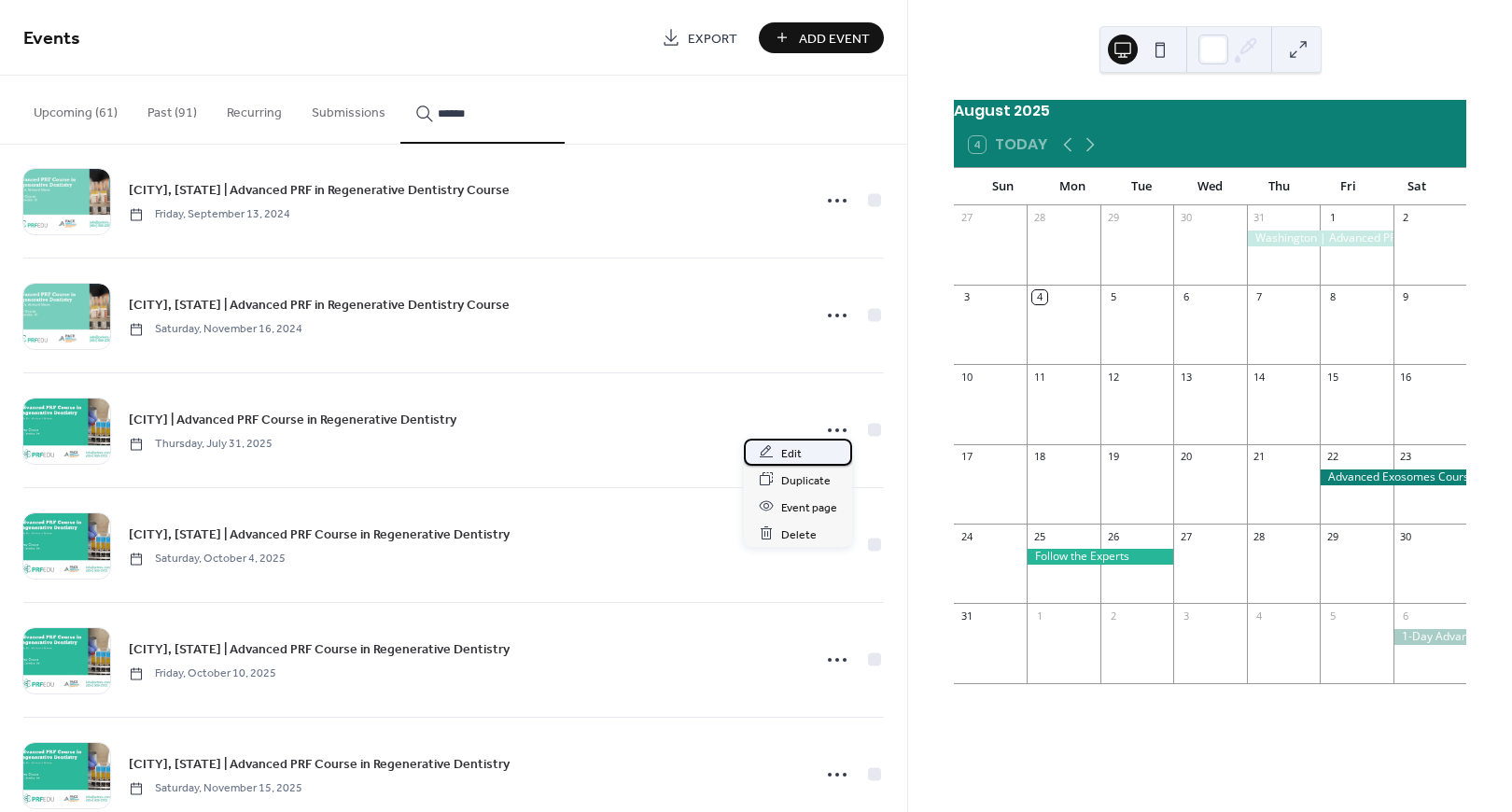 click on "Edit" at bounding box center (791, 453) 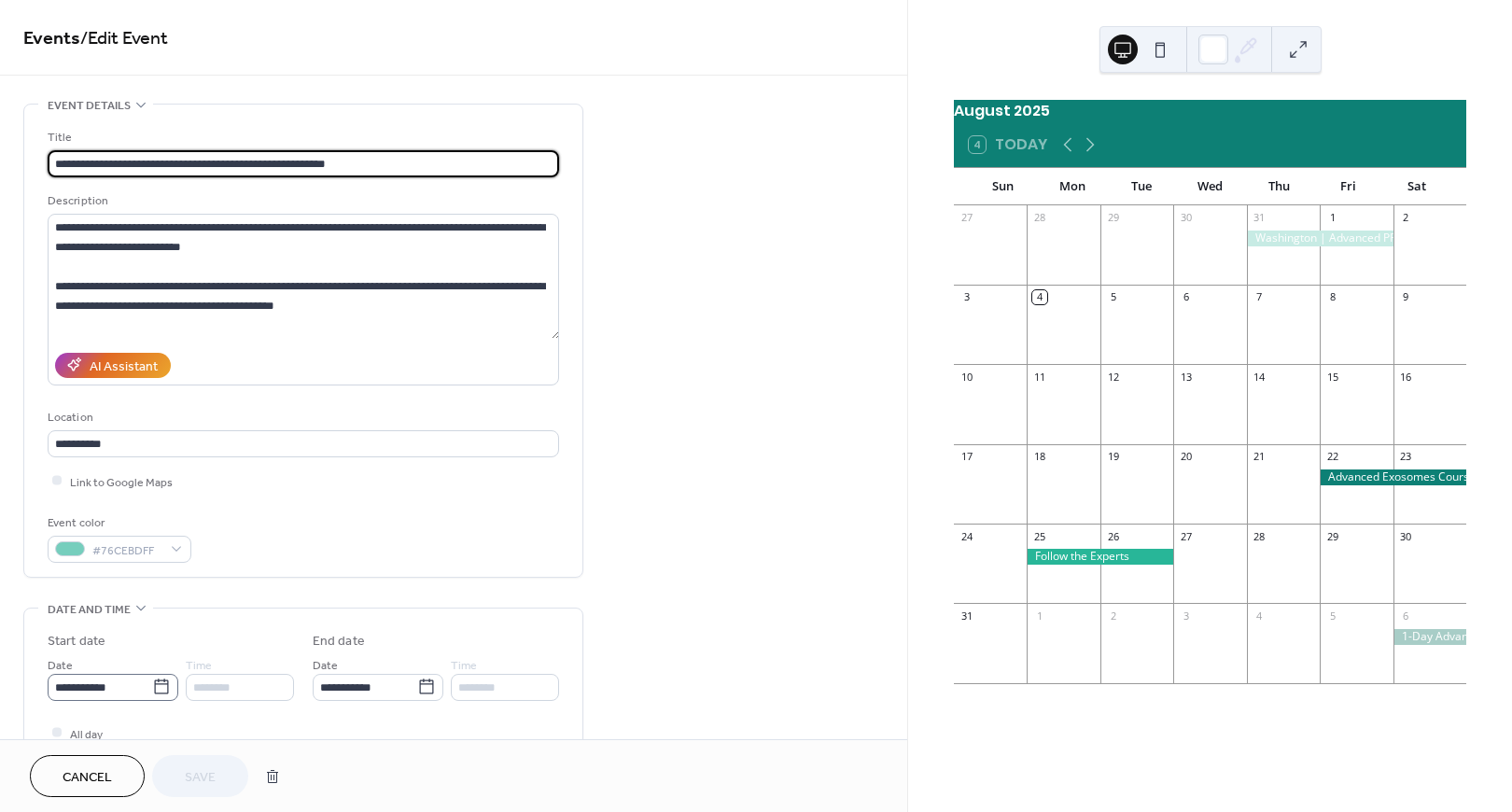click 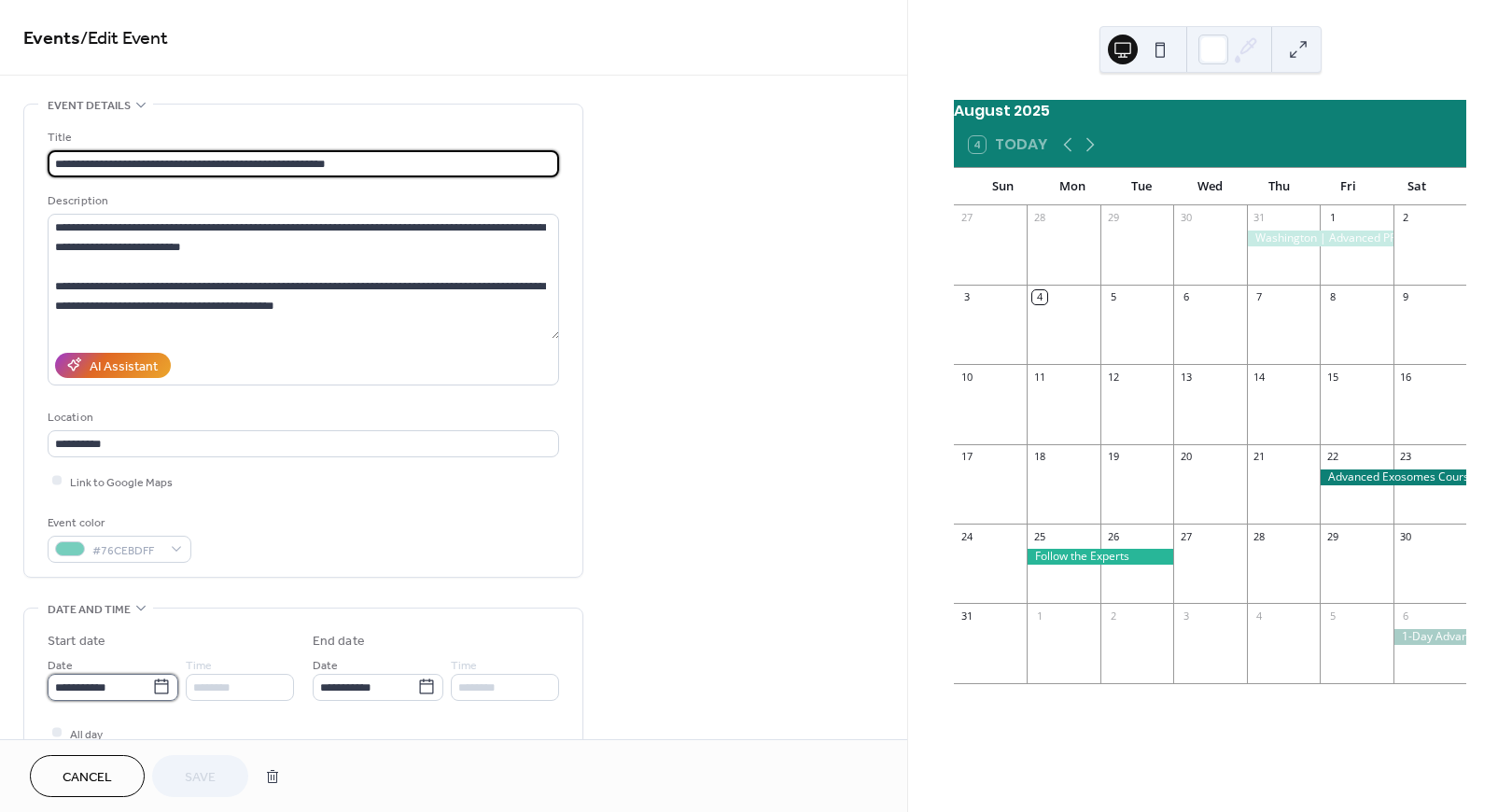 click on "**********" at bounding box center (100, 687) 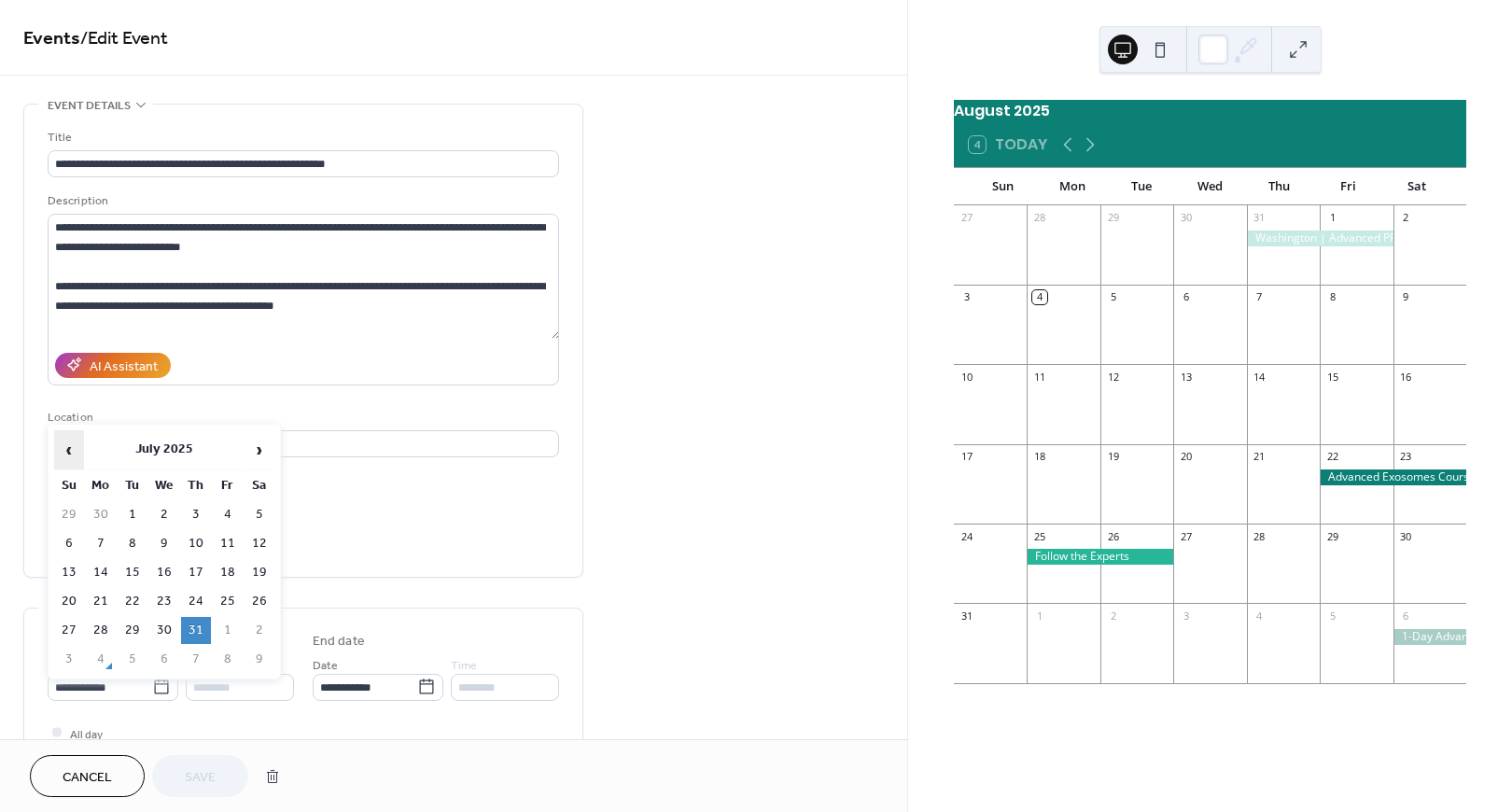 click on "‹" at bounding box center (69, 450) 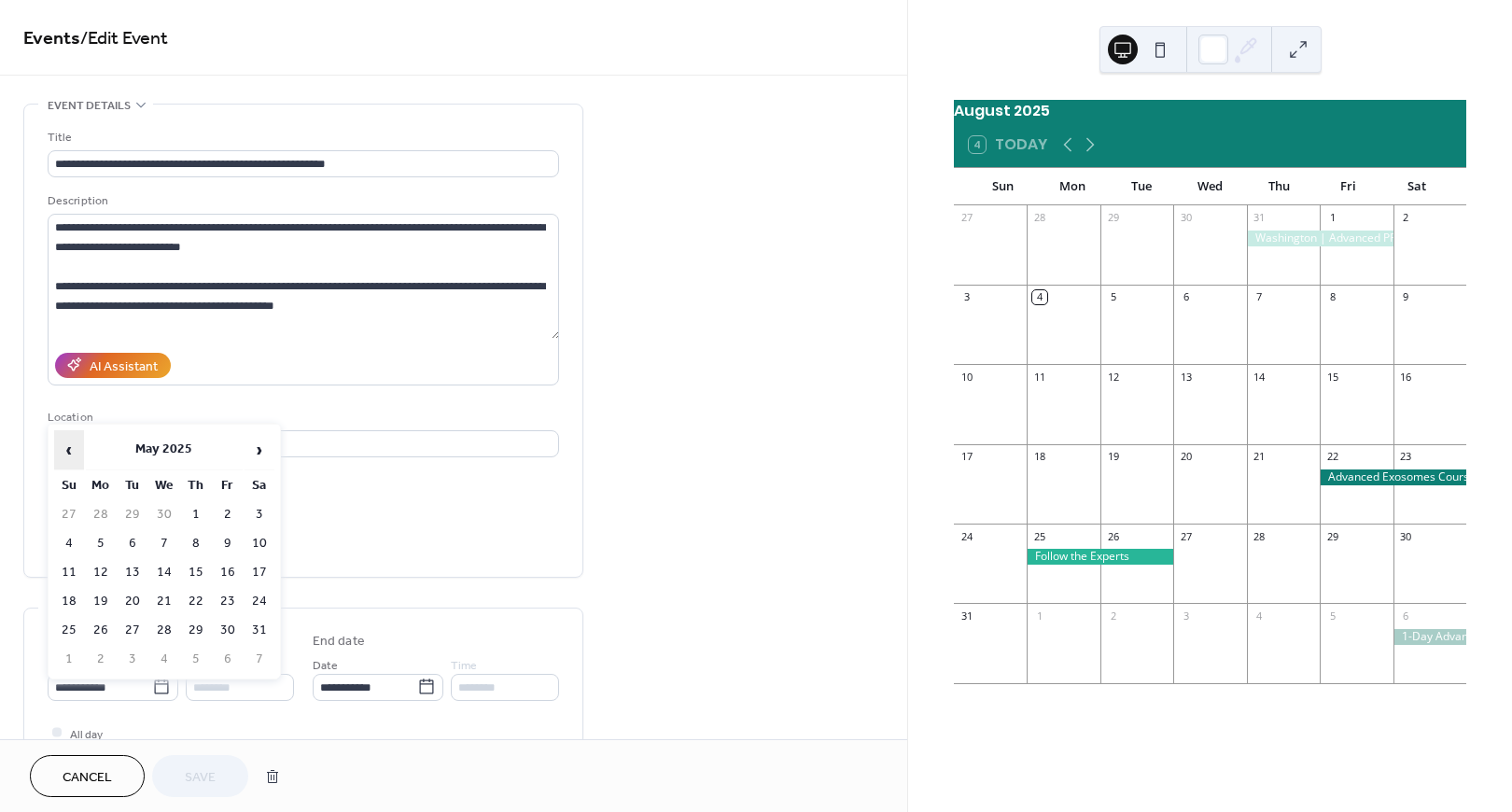 click on "‹" at bounding box center (69, 450) 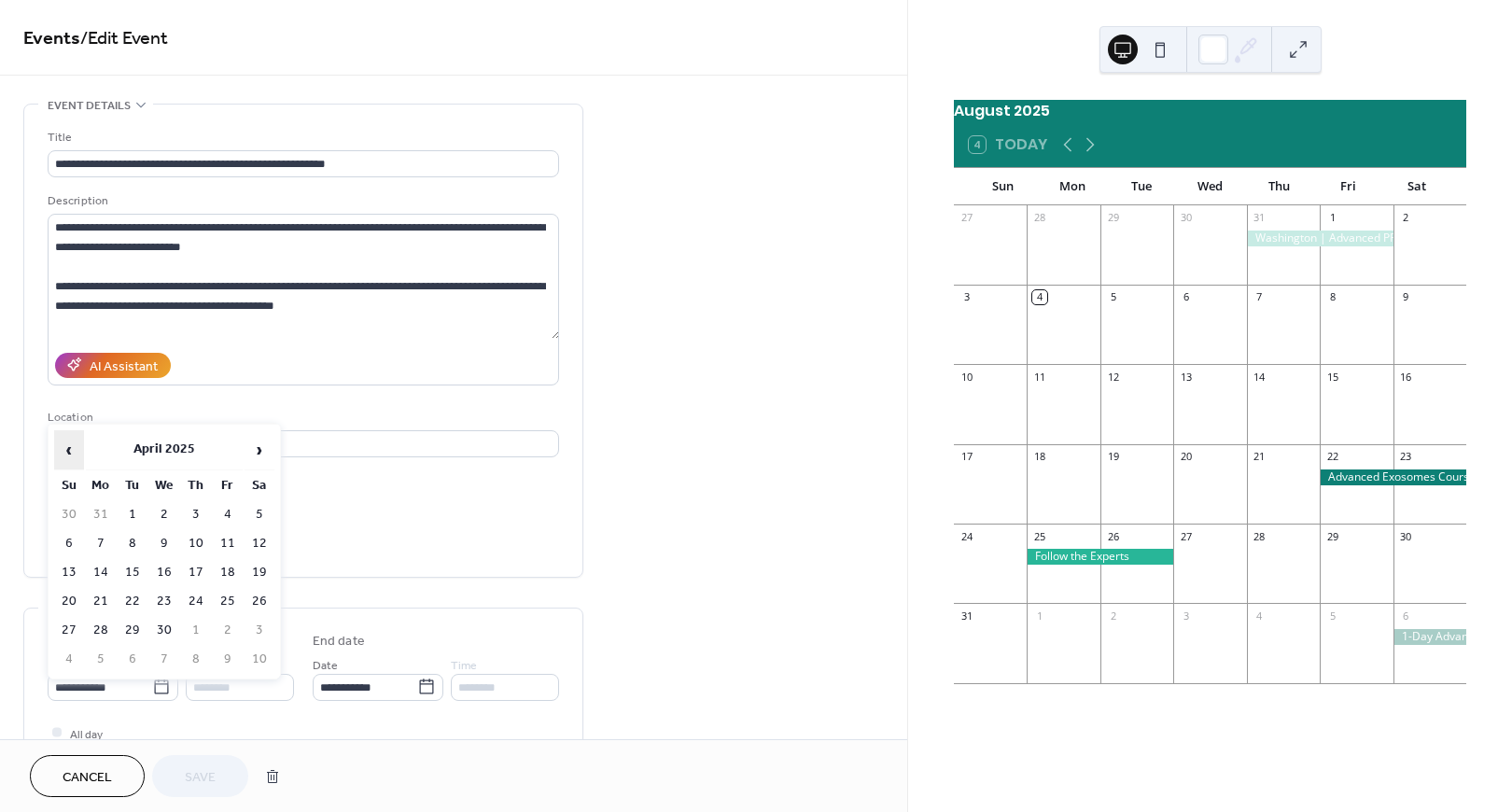 click on "‹" at bounding box center (69, 450) 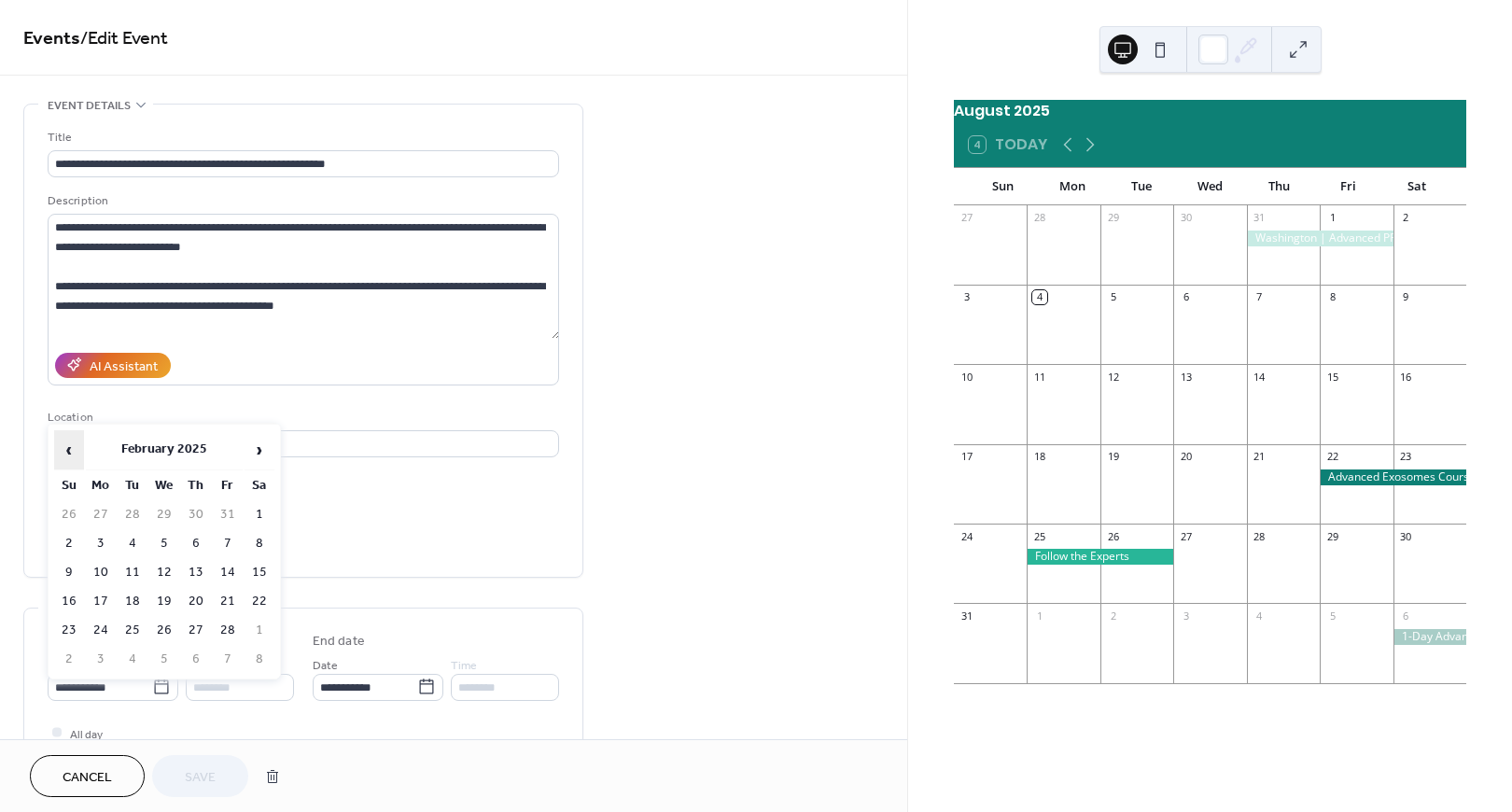 click on "‹" at bounding box center (69, 450) 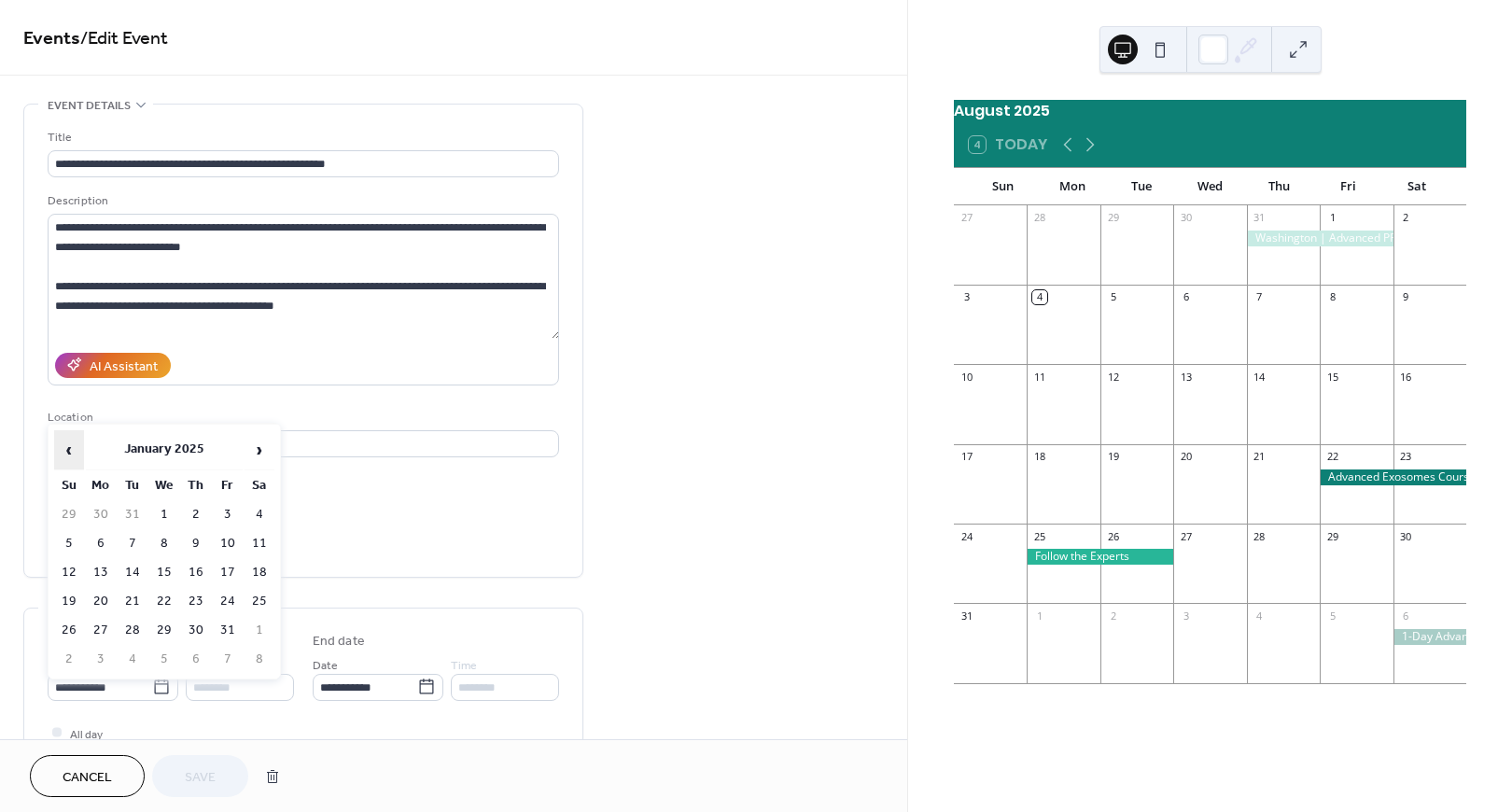 click on "‹" at bounding box center (69, 450) 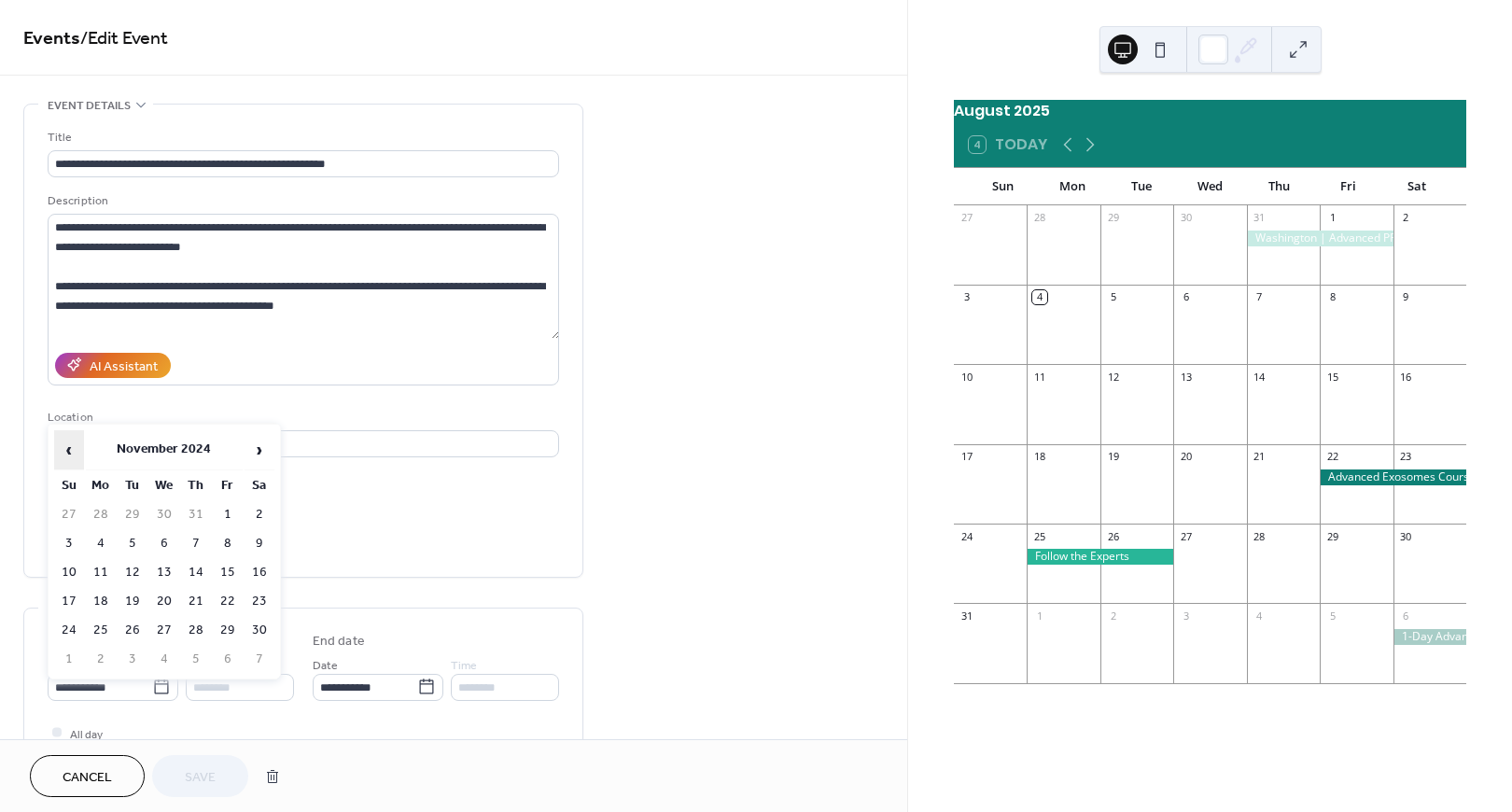 click on "‹" at bounding box center (69, 450) 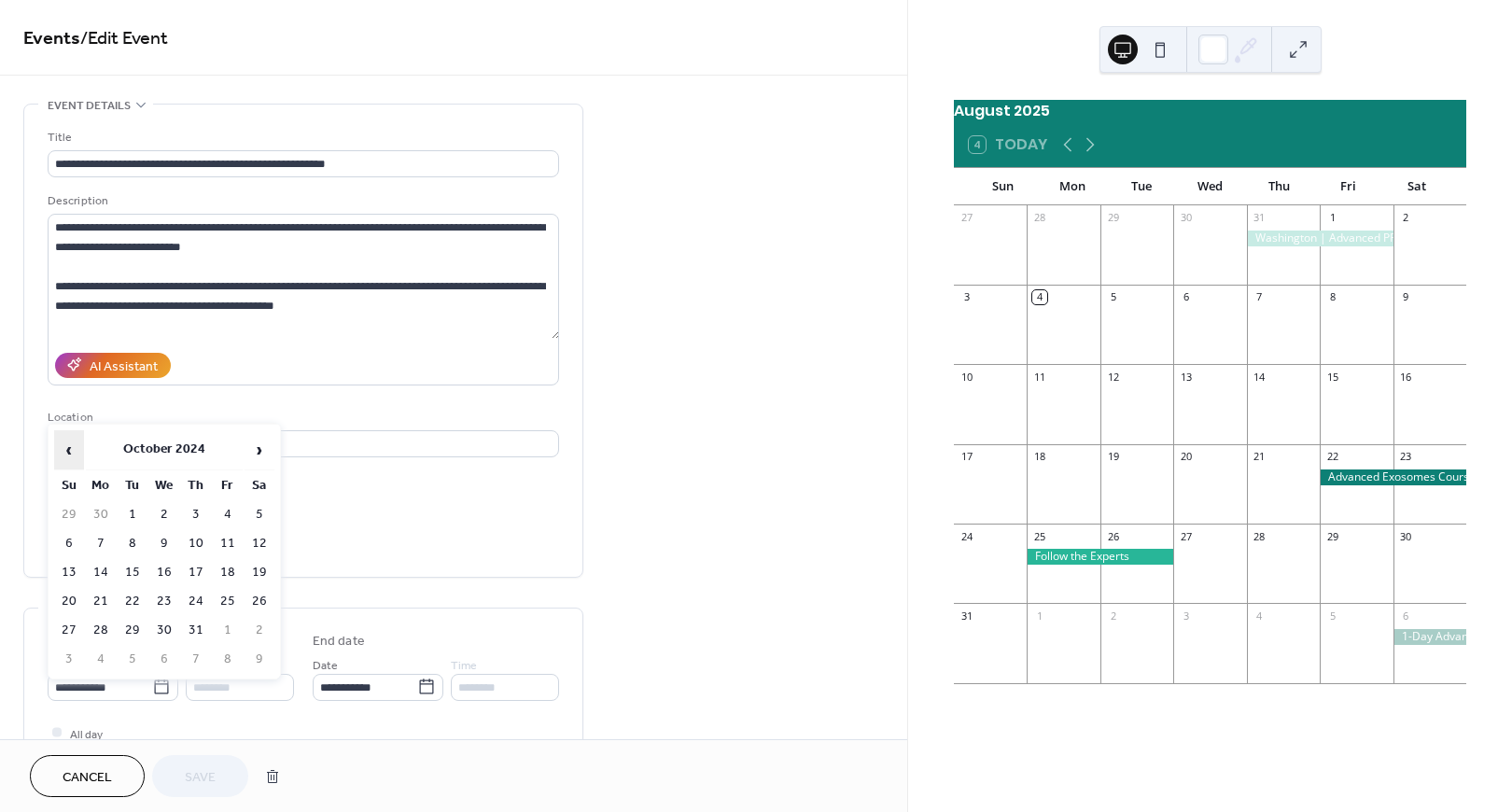 click on "‹" at bounding box center [69, 450] 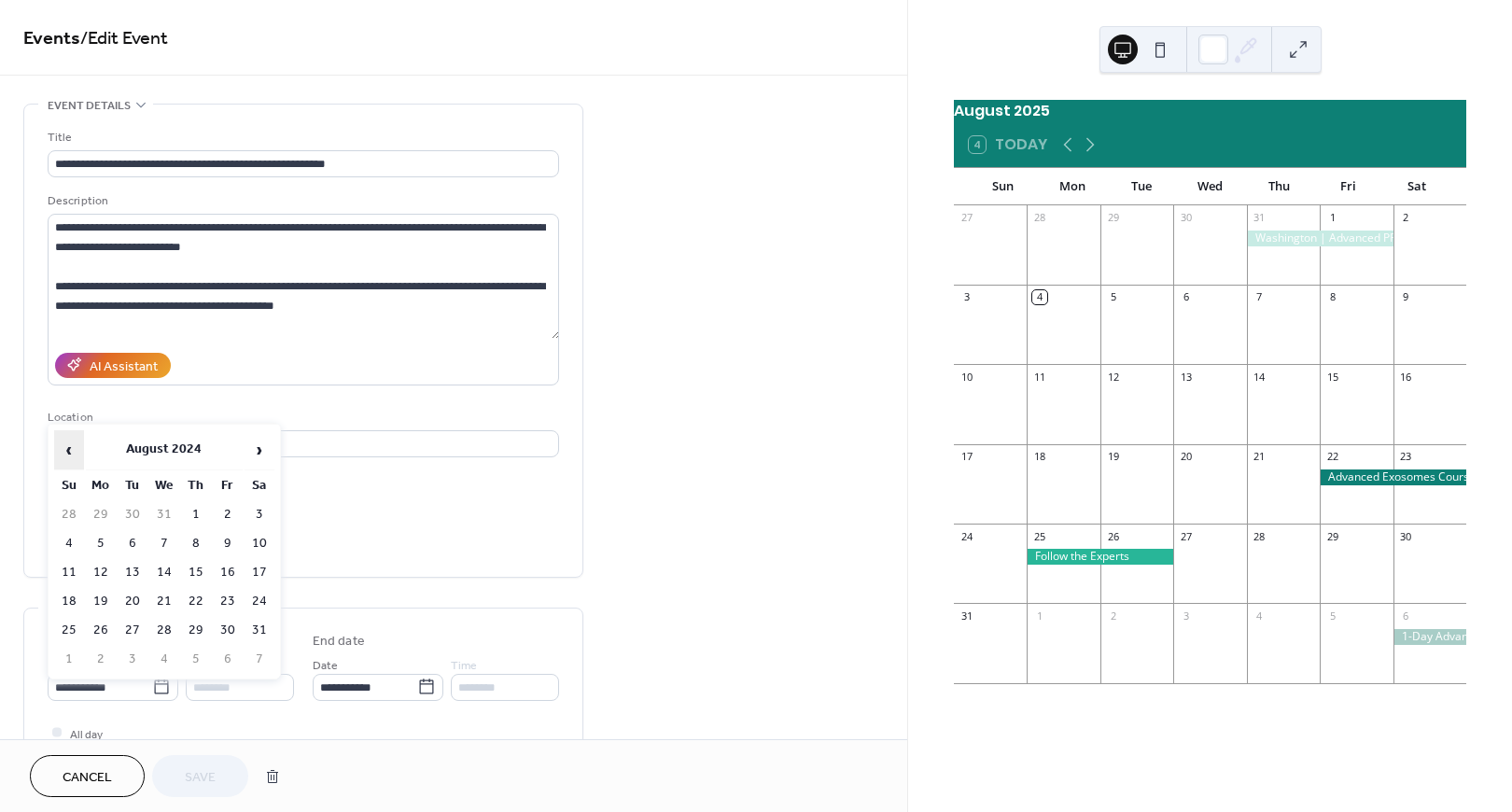 click on "‹" at bounding box center (69, 450) 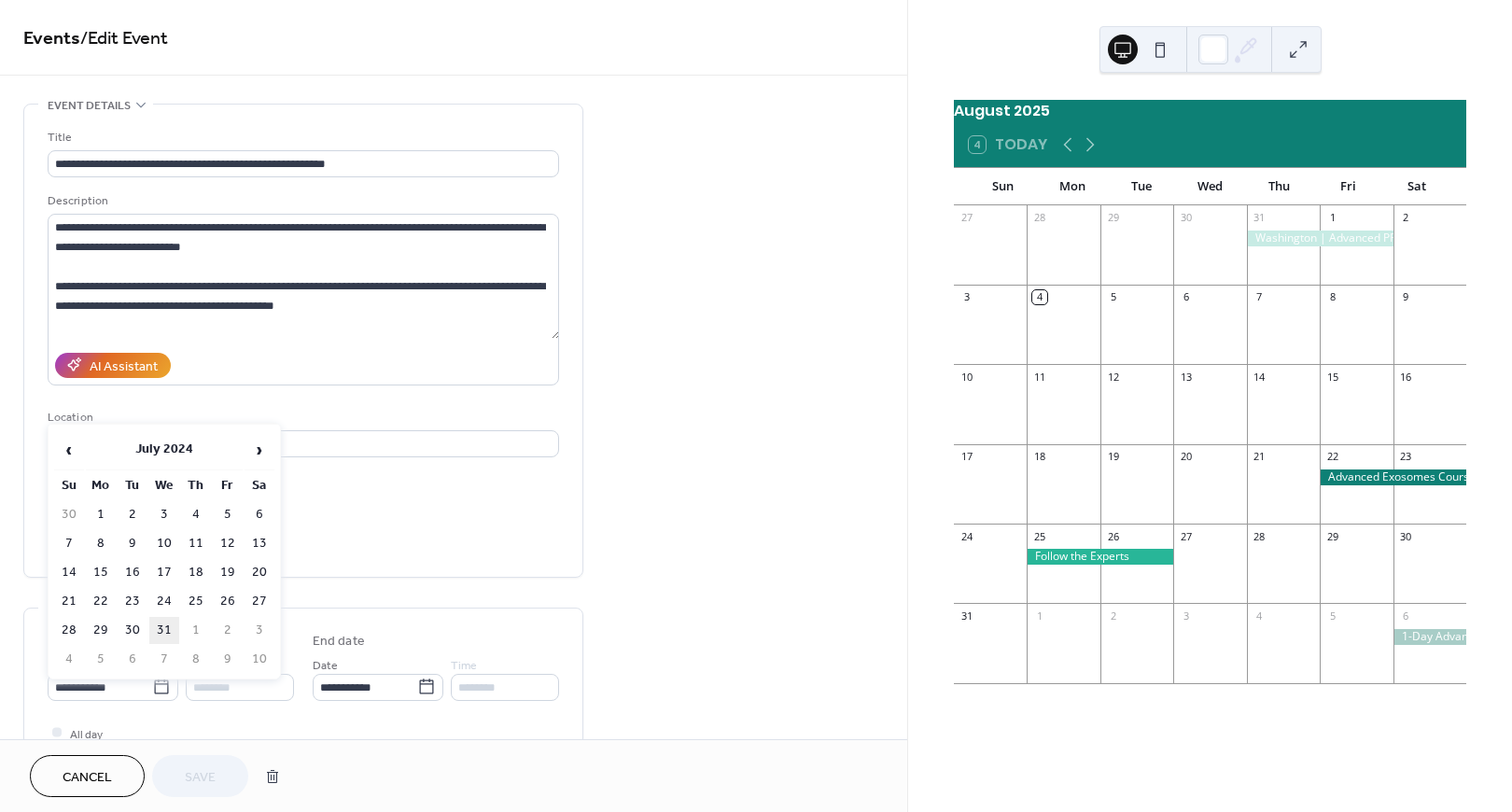 click on "31" at bounding box center [164, 630] 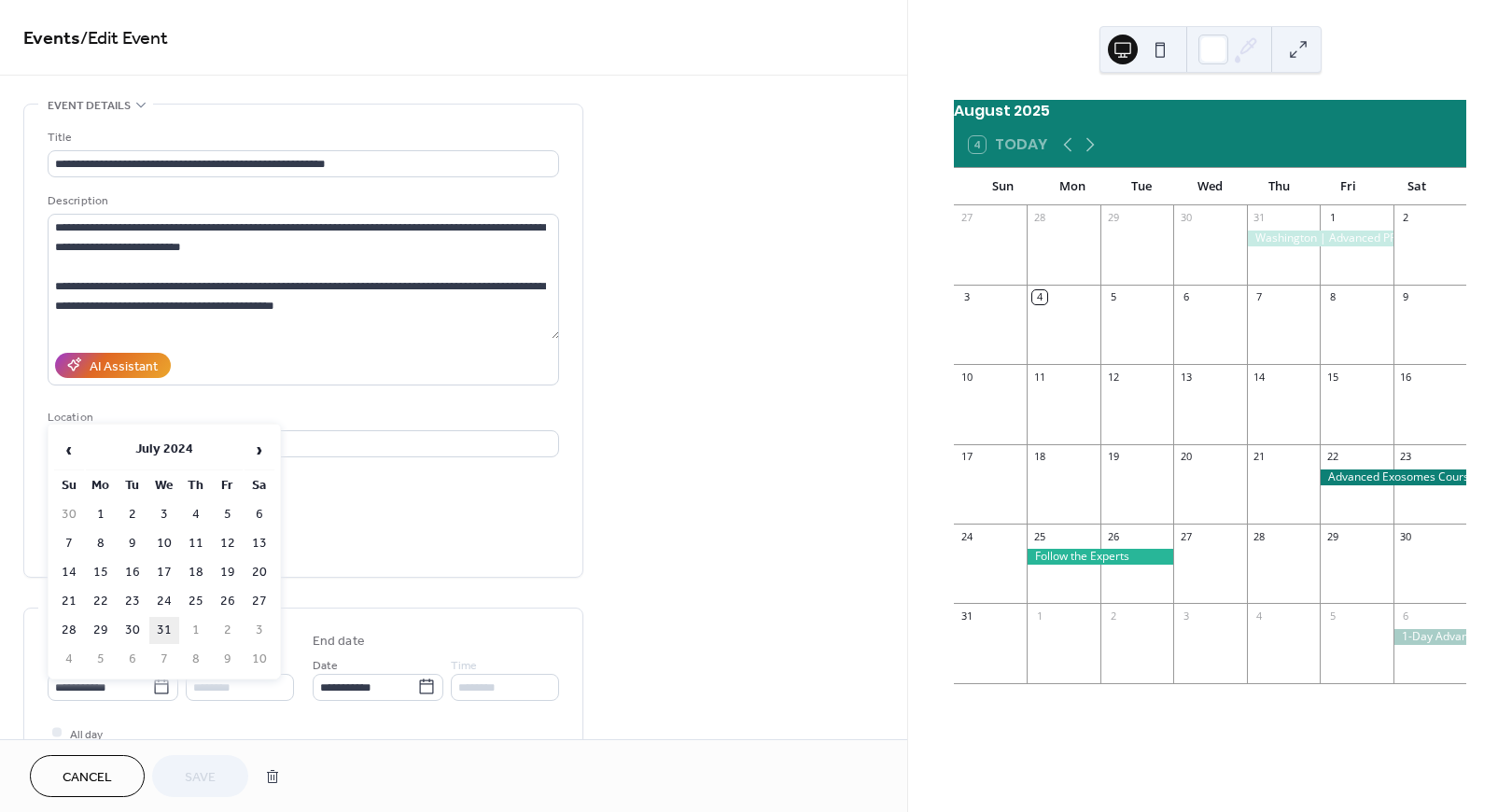 type on "**********" 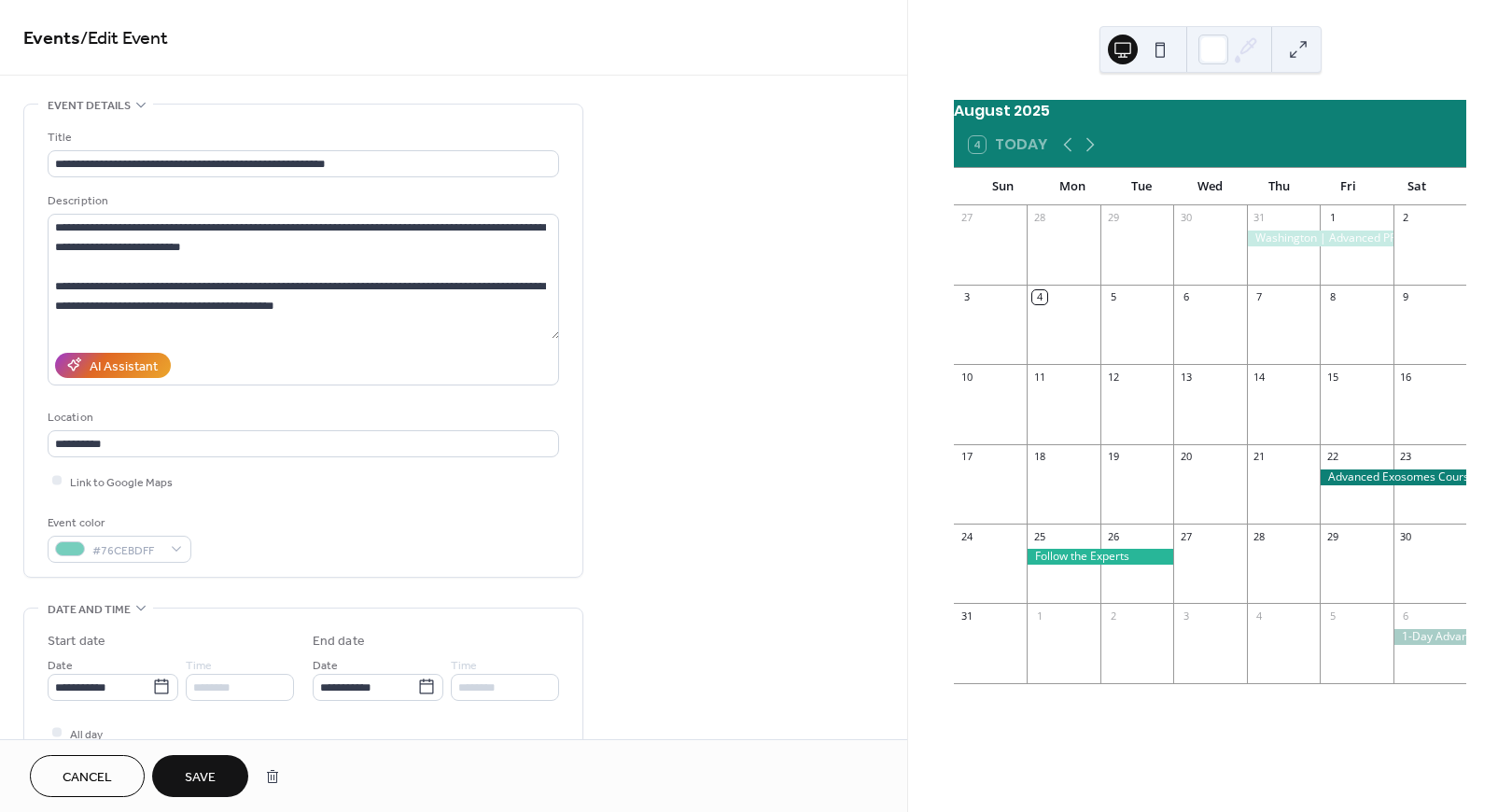 click on "Save" at bounding box center (200, 777) 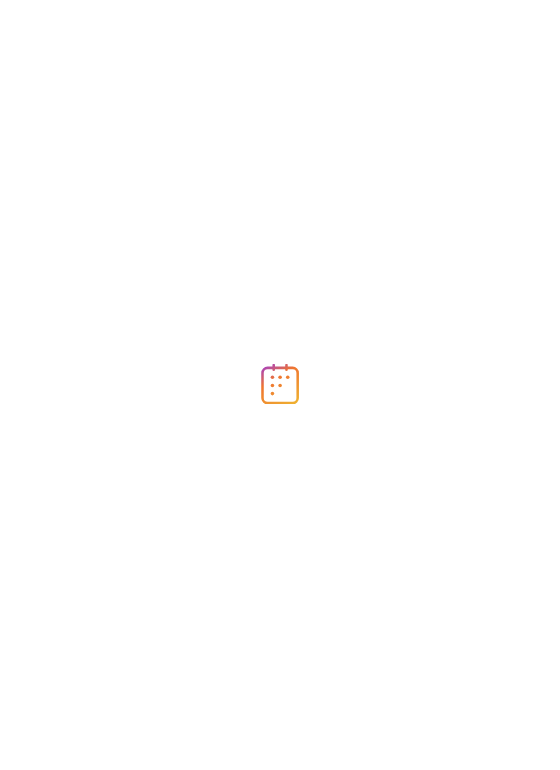 scroll, scrollTop: 0, scrollLeft: 0, axis: both 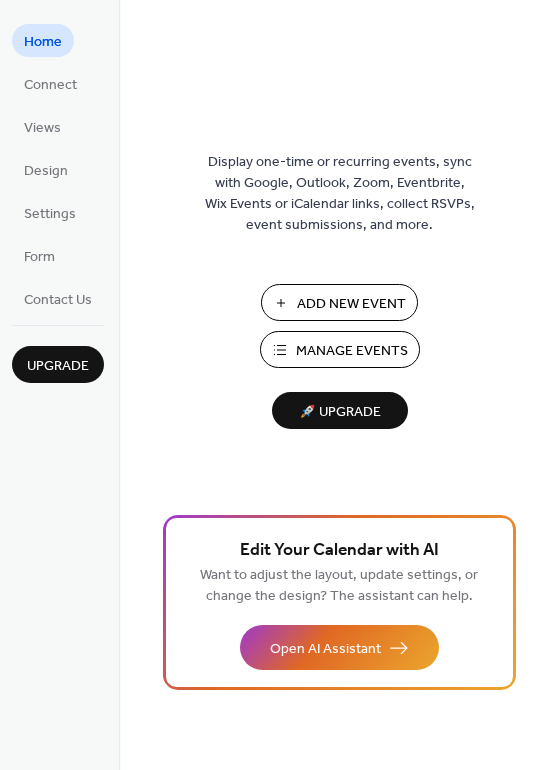 click on "Manage Events" at bounding box center [340, 349] 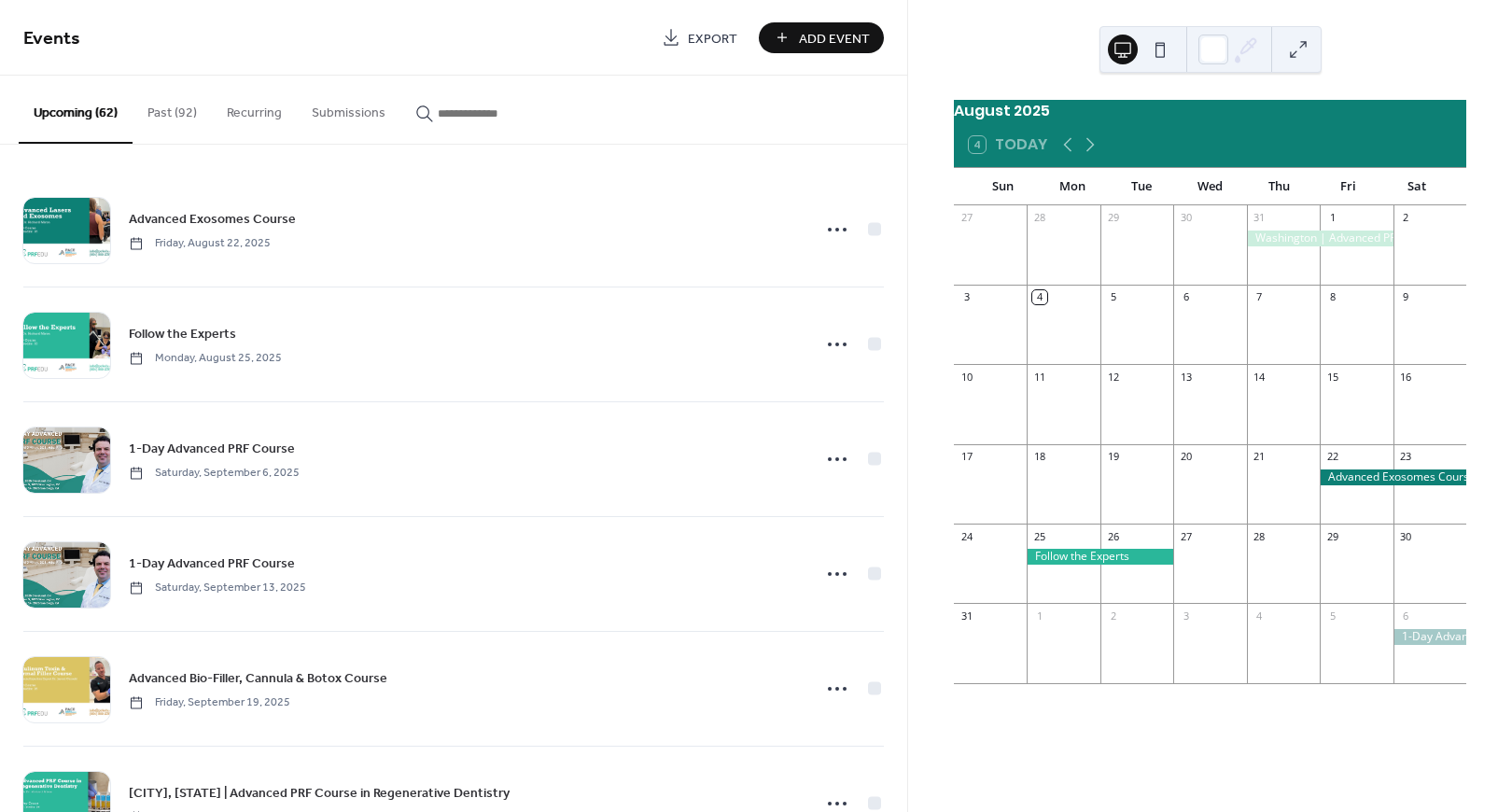 scroll, scrollTop: 0, scrollLeft: 0, axis: both 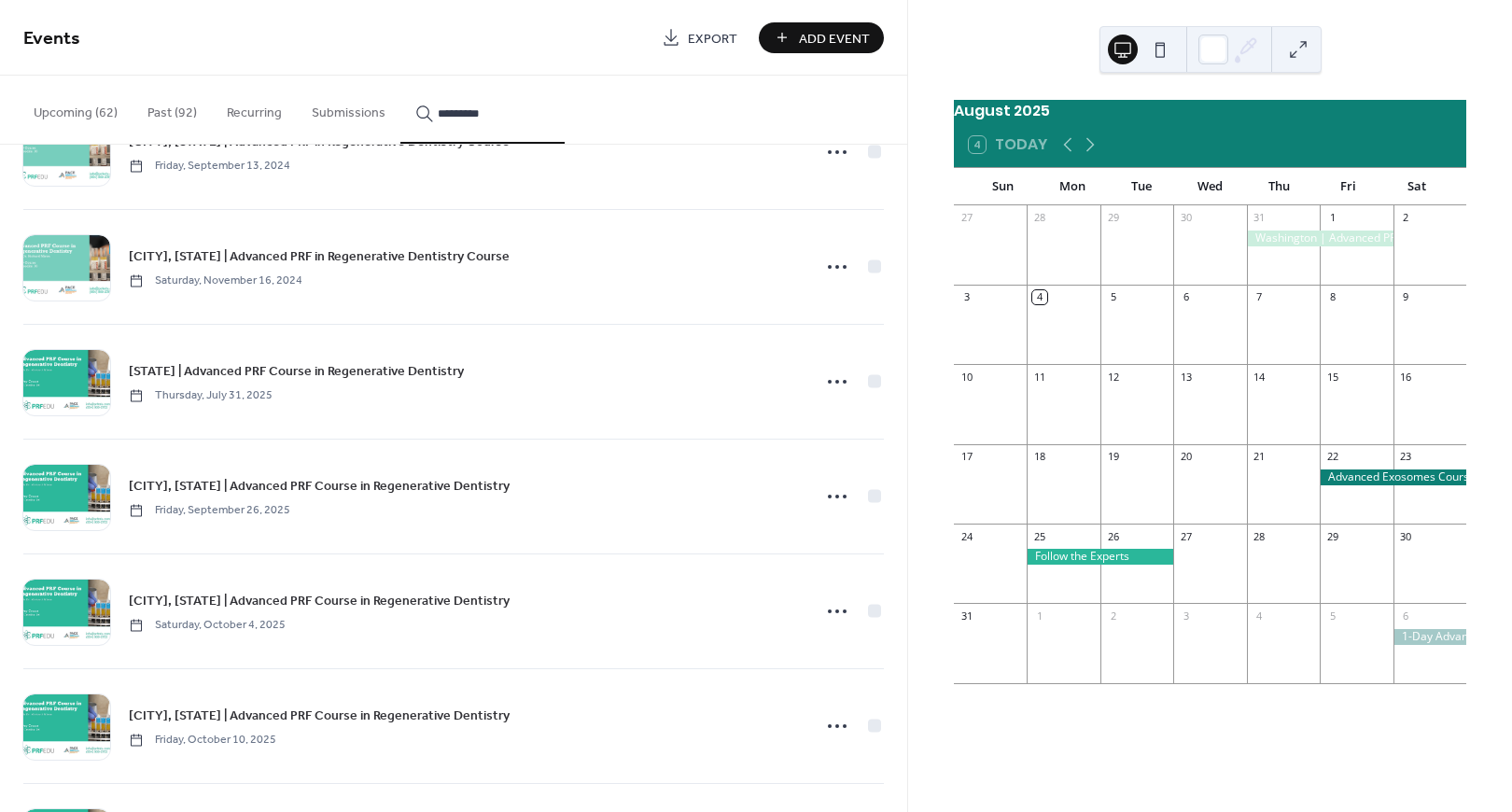 type on "*********" 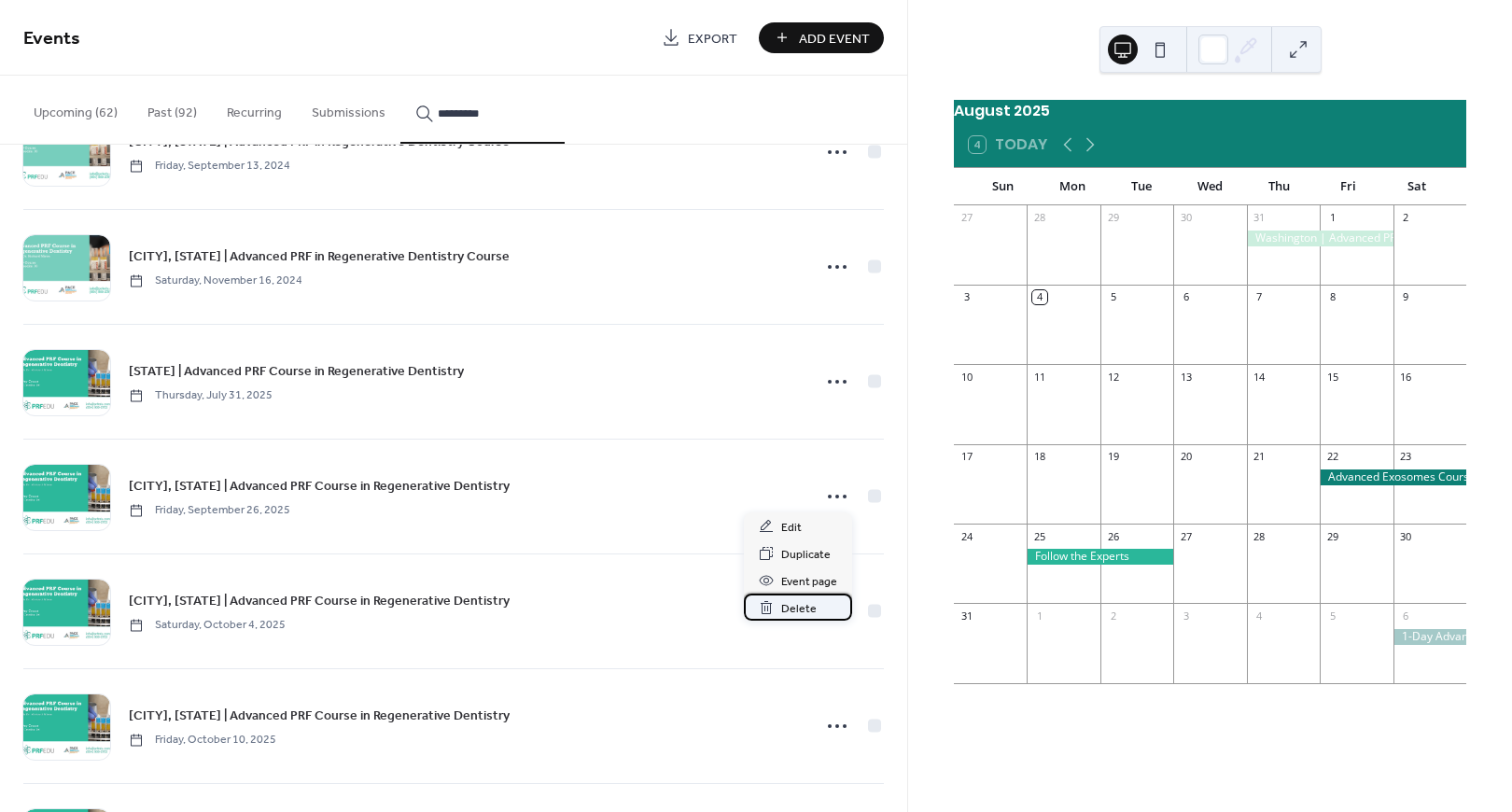 click on "Delete" at bounding box center (799, 609) 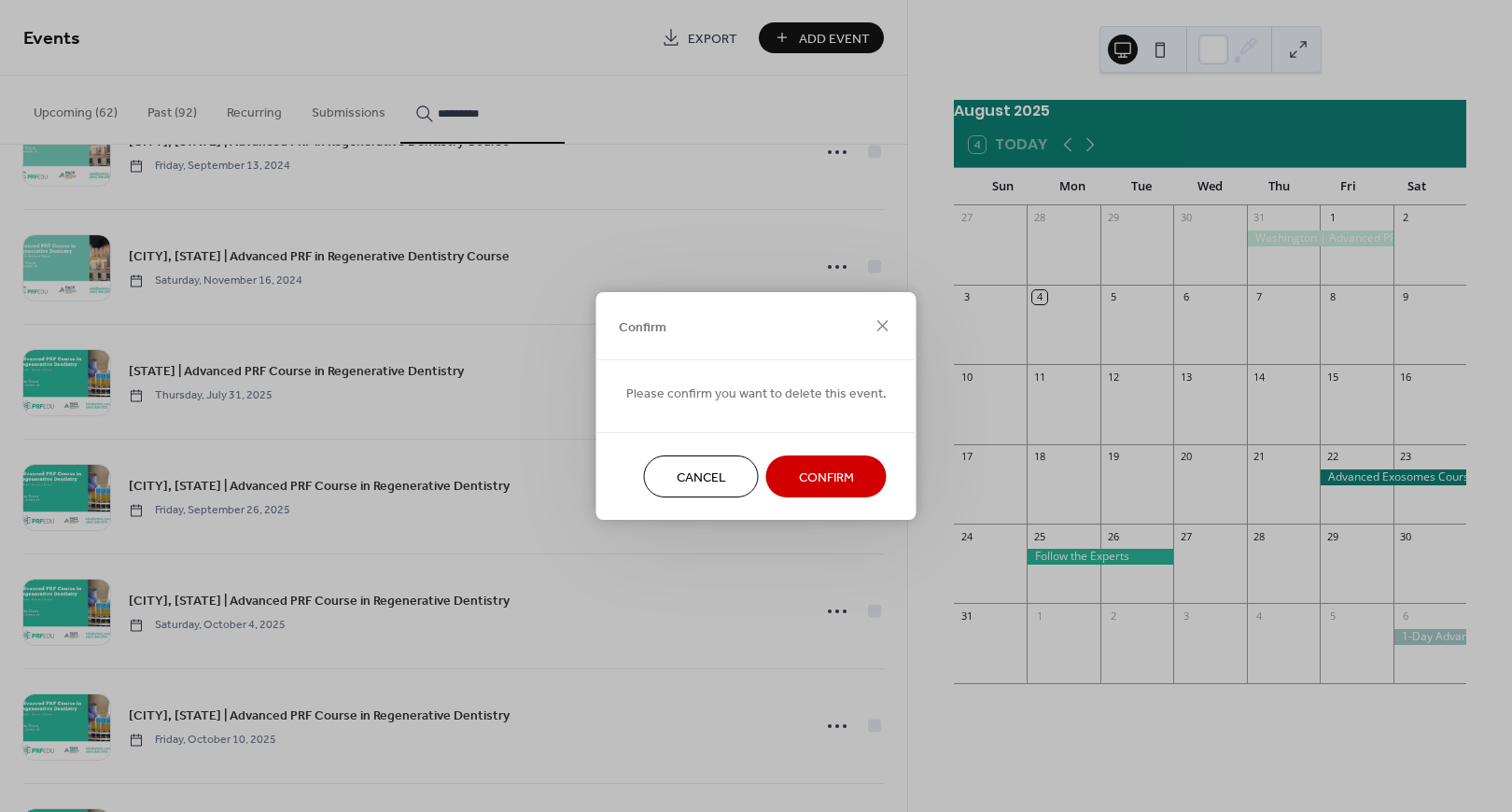 click on "Confirm" at bounding box center [826, 478] 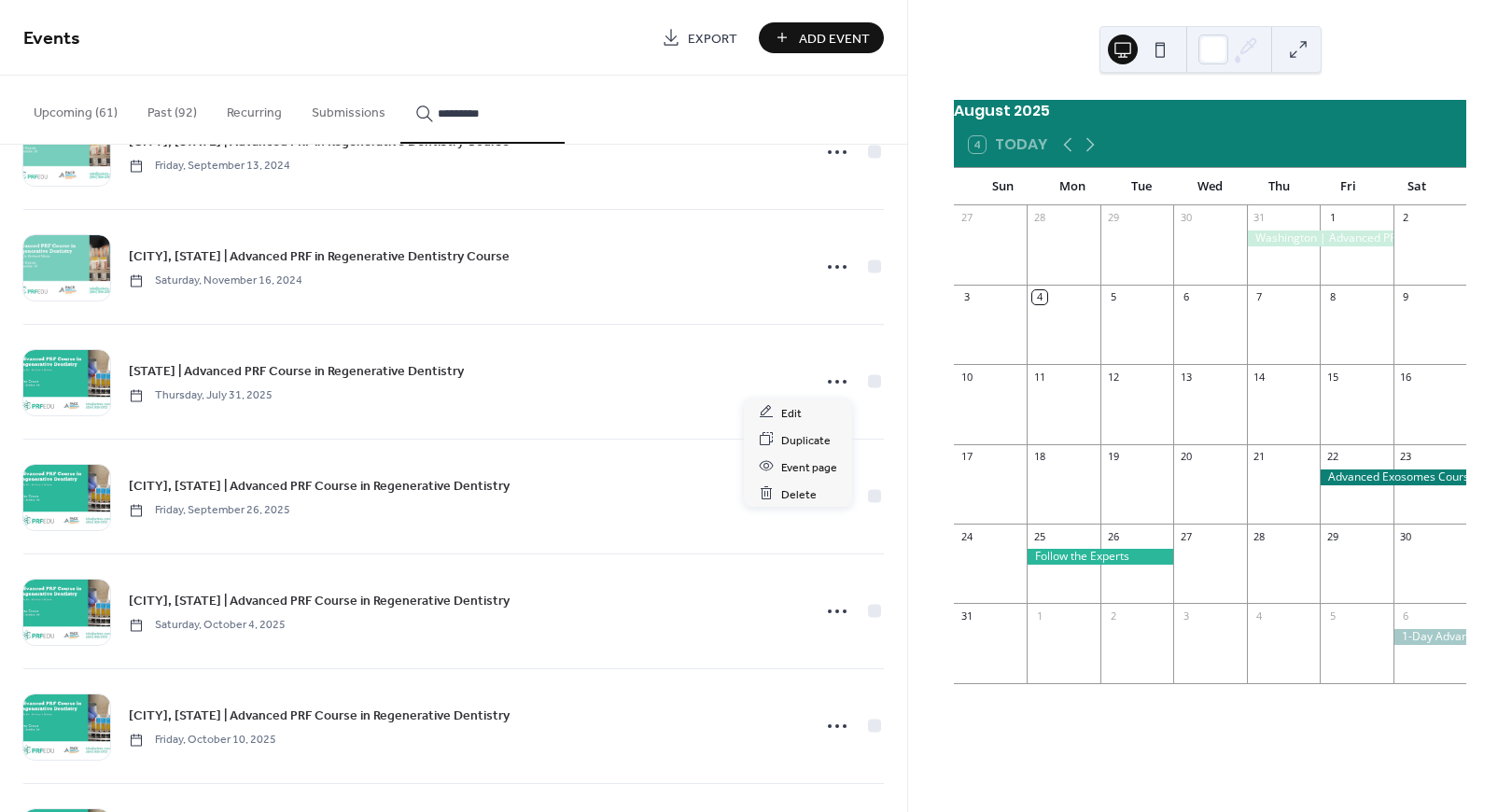 click 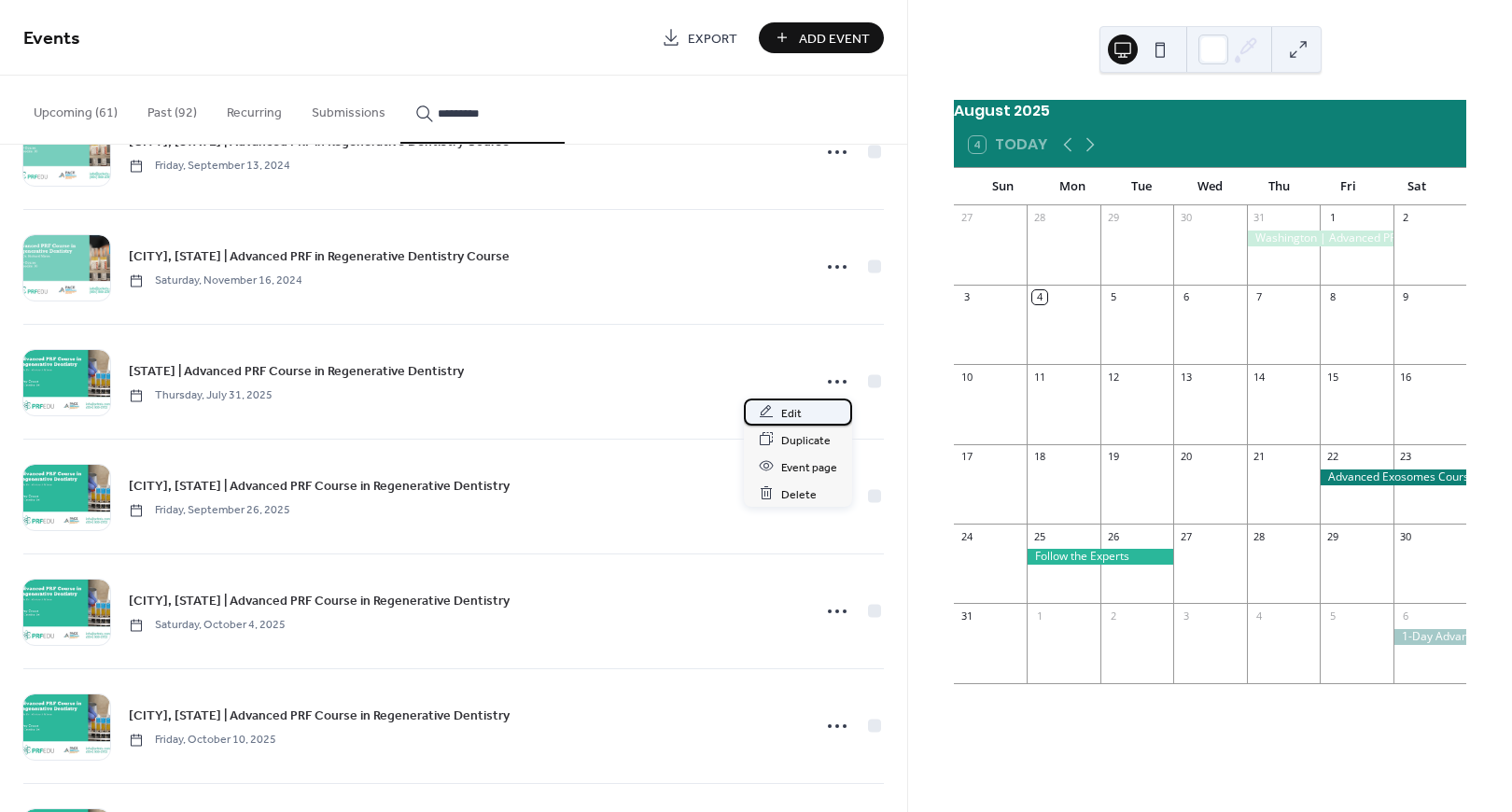 click on "Edit" at bounding box center (791, 413) 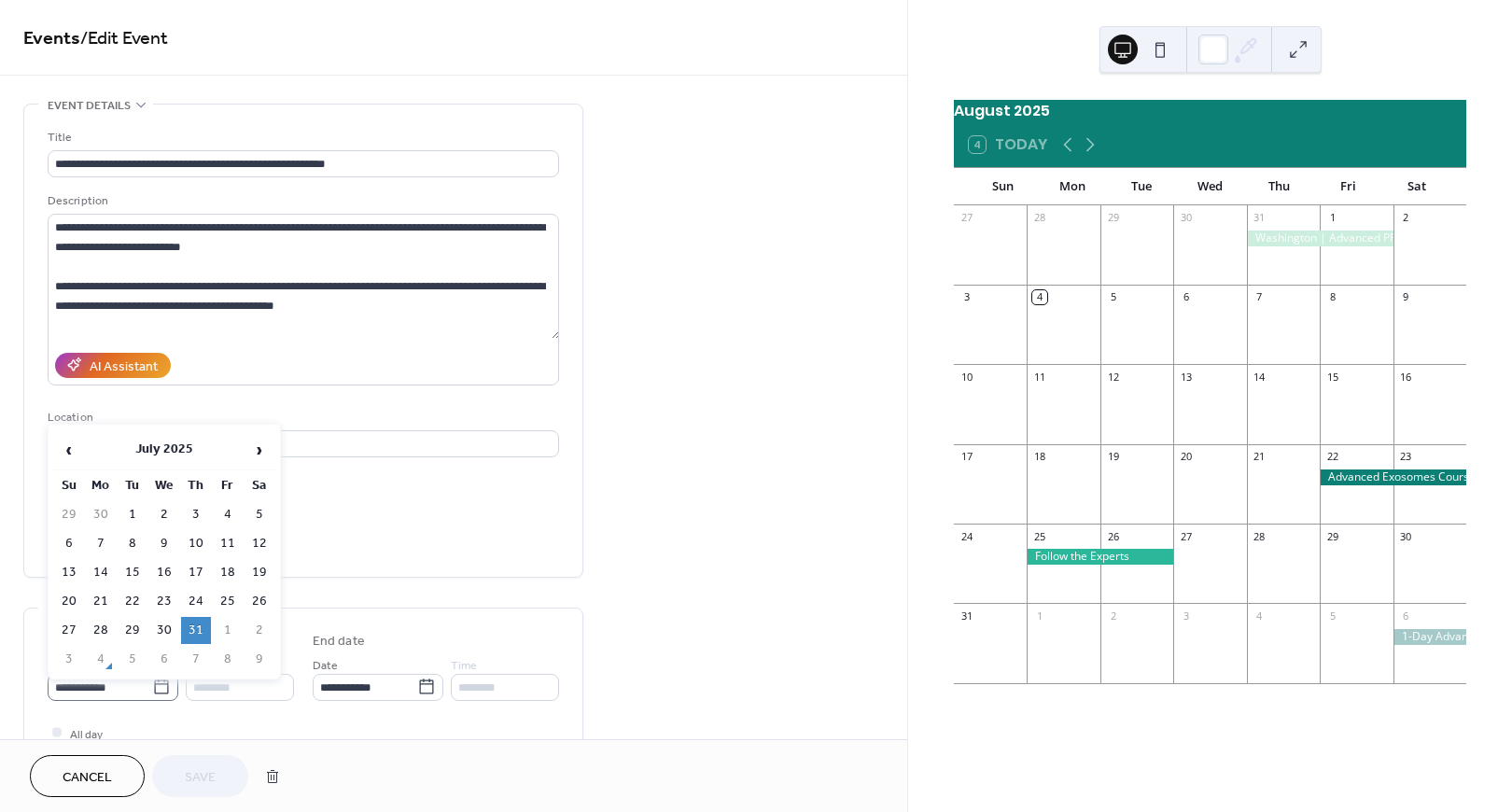 click 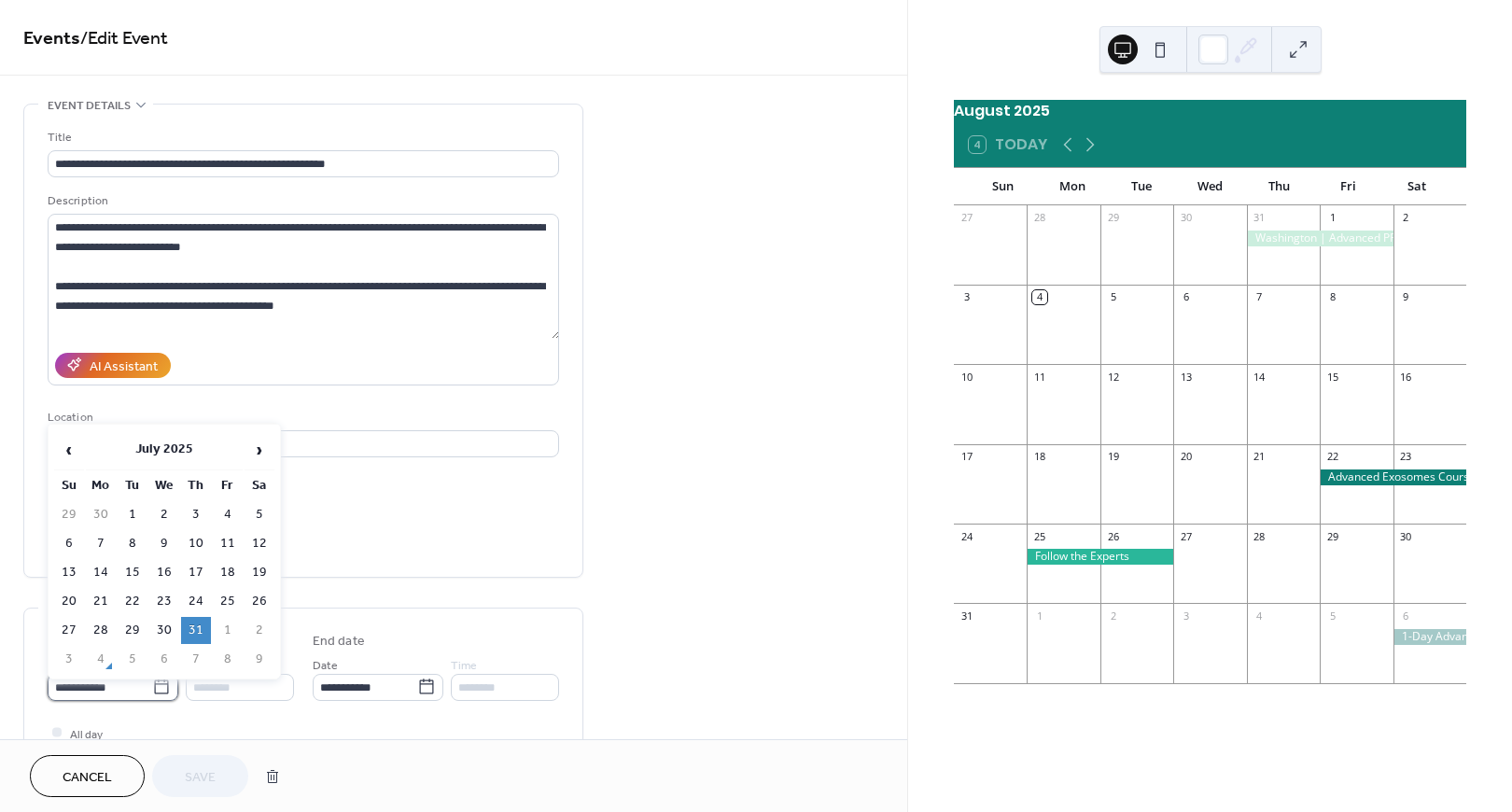 click on "**********" at bounding box center (100, 687) 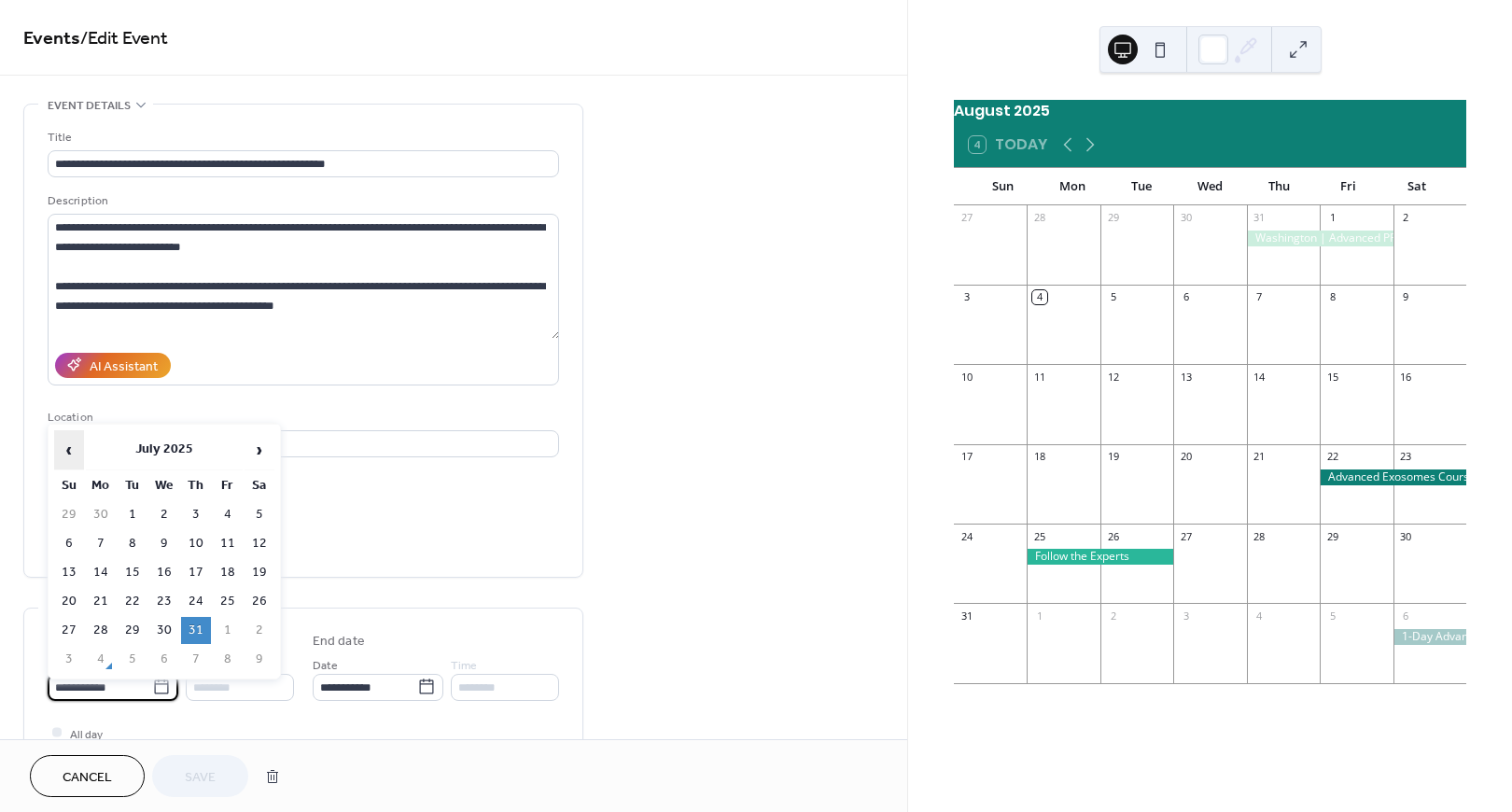 click on "‹" at bounding box center (69, 450) 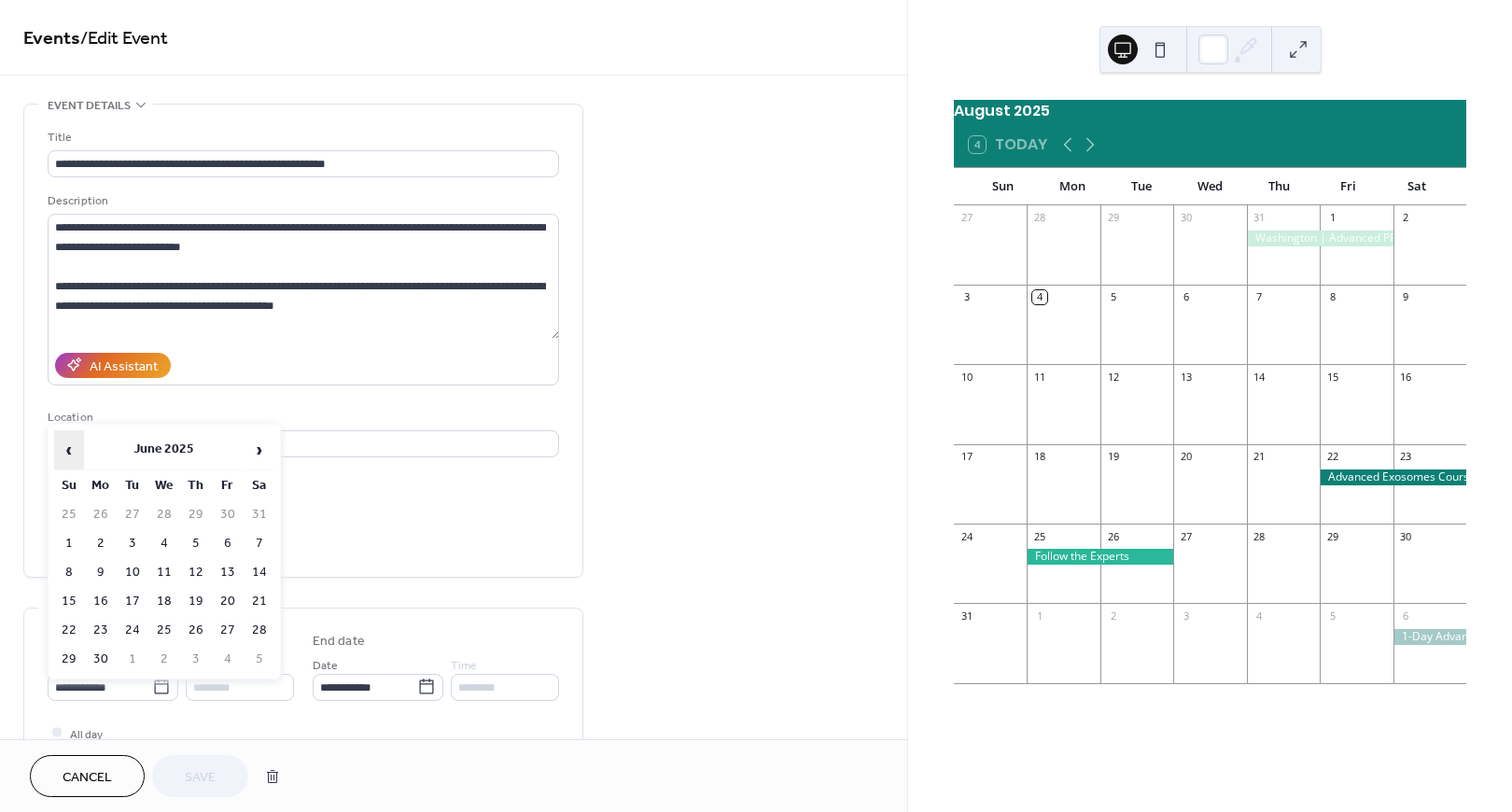 click on "‹" at bounding box center (69, 450) 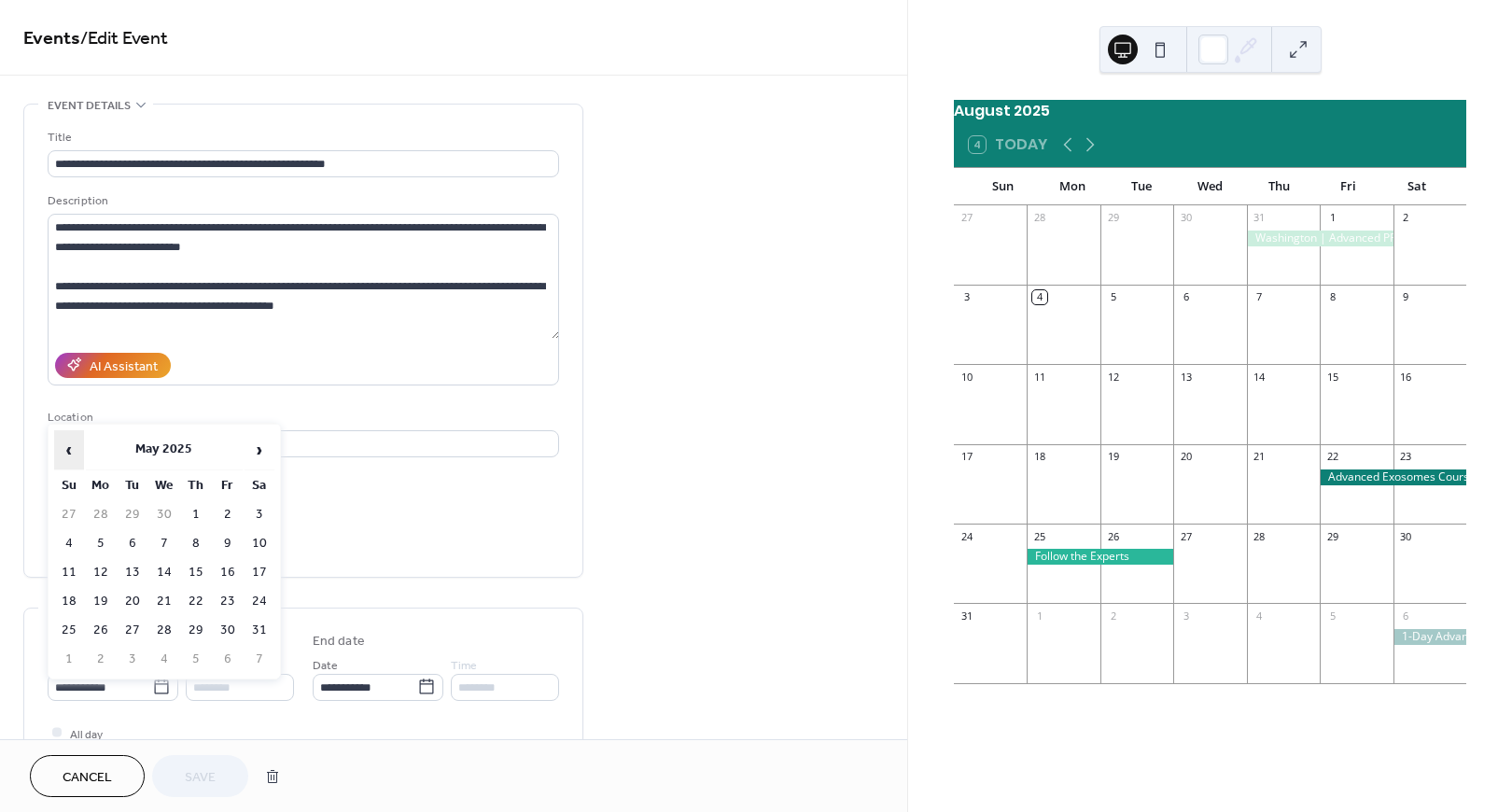 click on "‹" at bounding box center [69, 450] 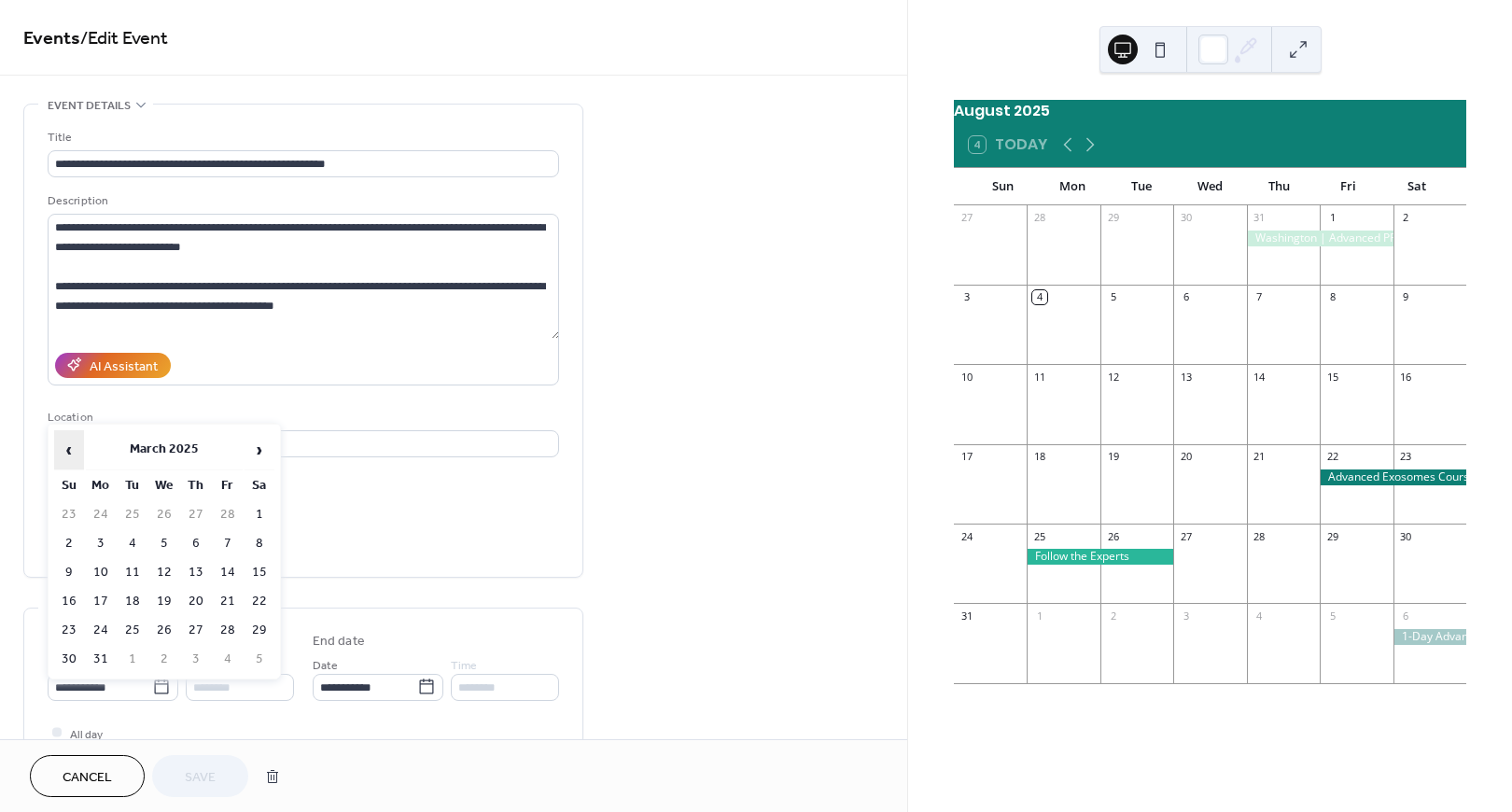 click on "‹" at bounding box center (69, 450) 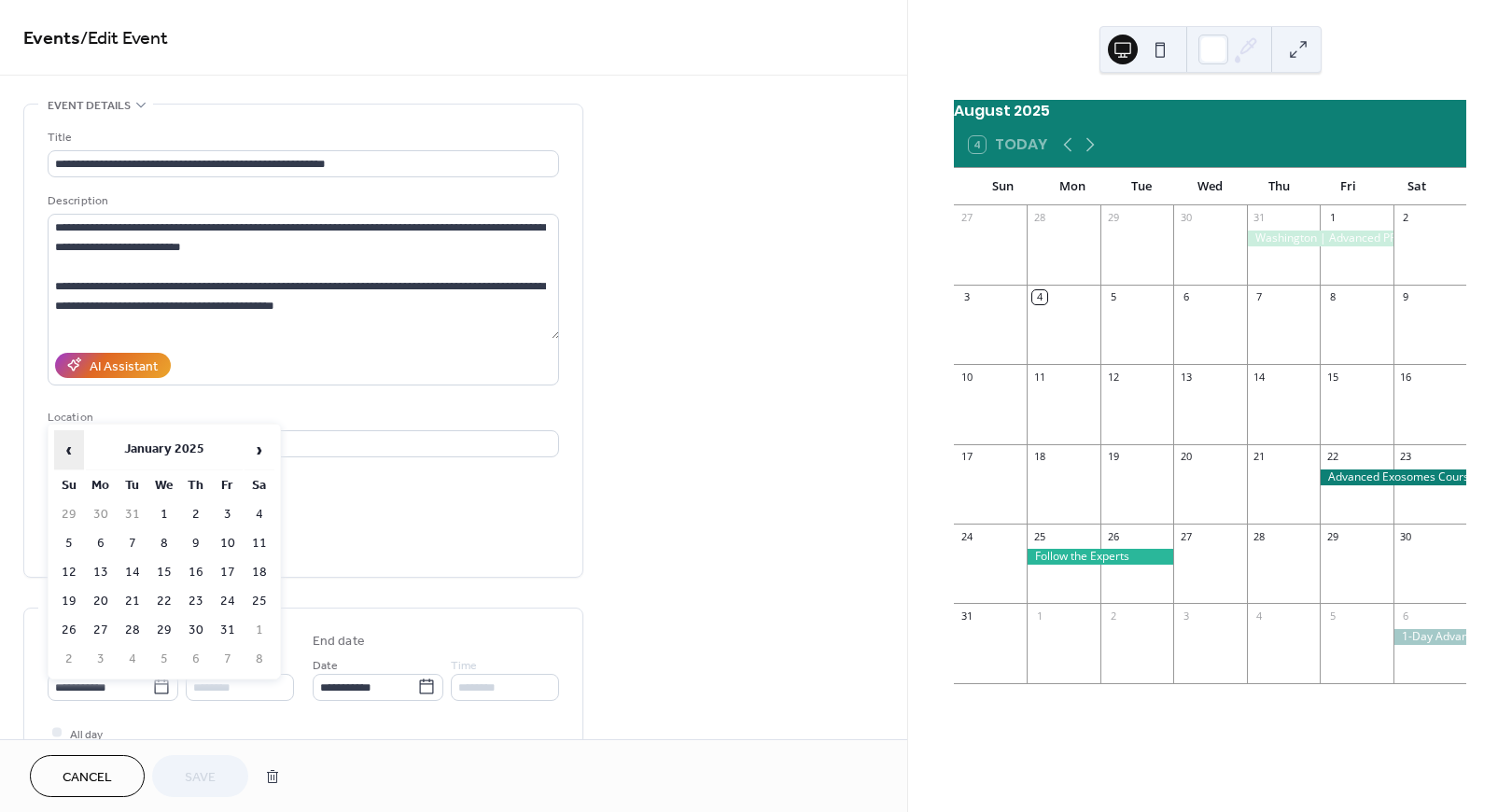 click on "‹" at bounding box center (69, 450) 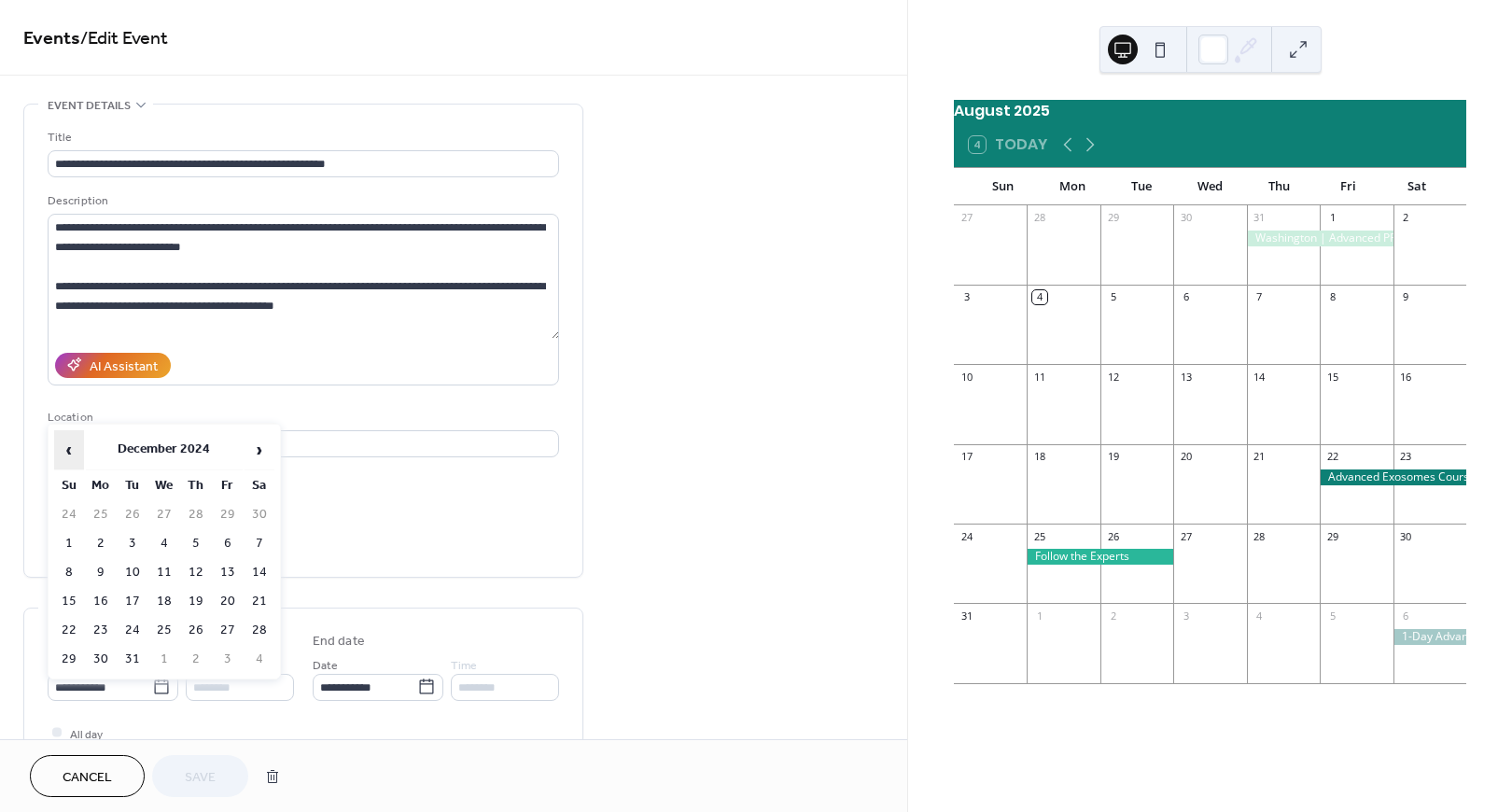 click on "‹" at bounding box center (69, 450) 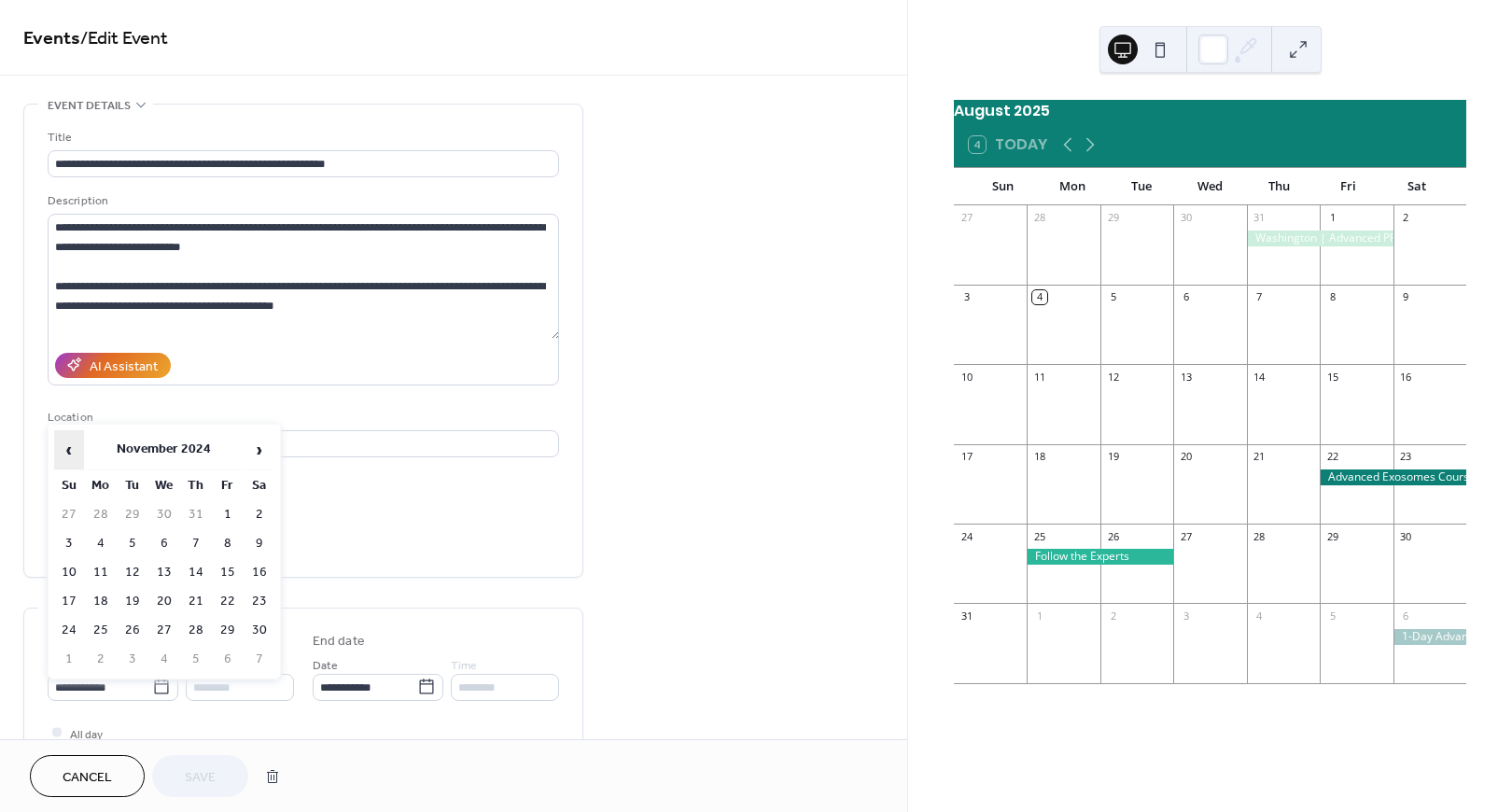 click on "‹" at bounding box center [69, 450] 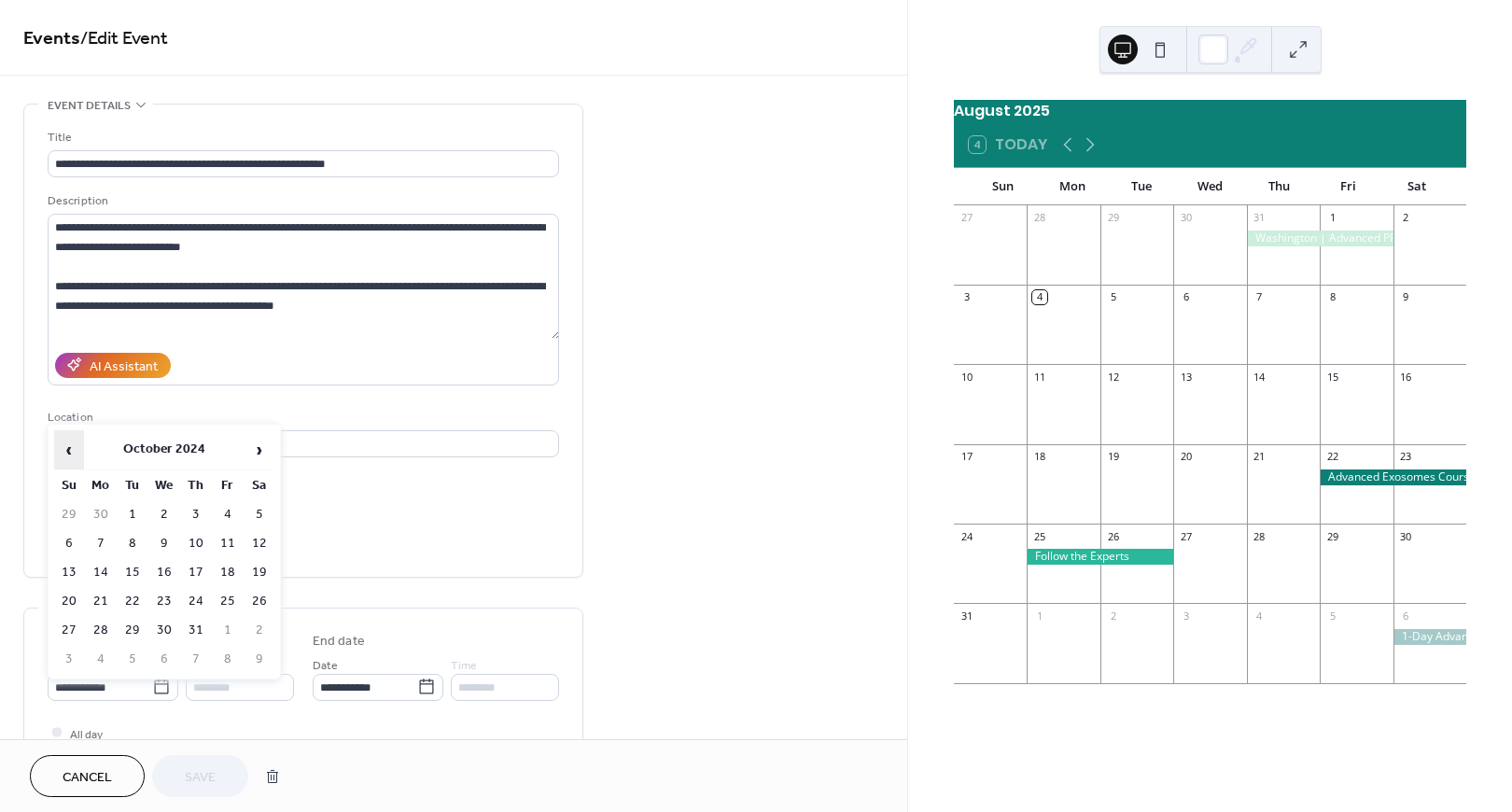 click on "‹" at bounding box center [69, 450] 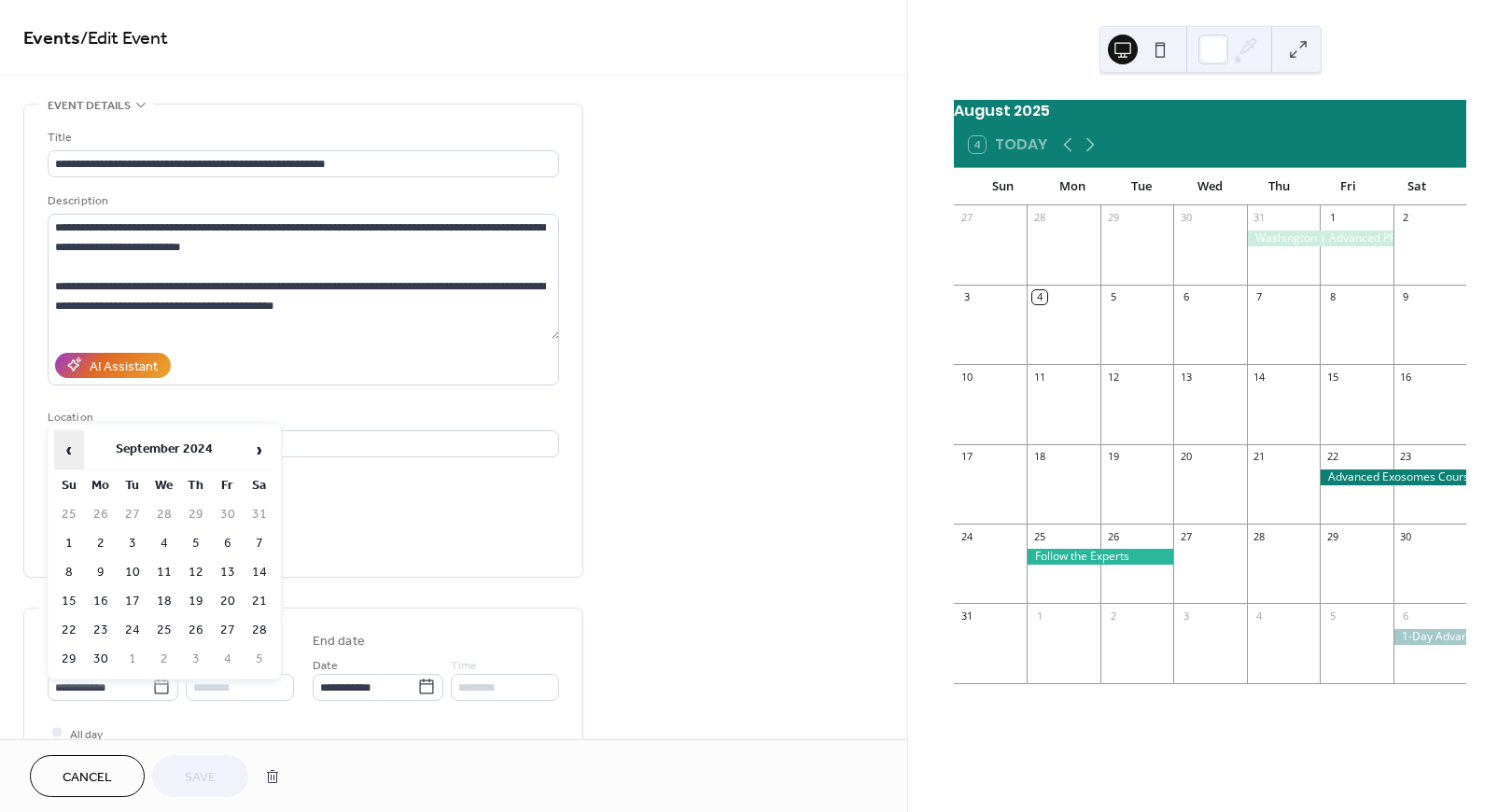 click on "‹" at bounding box center [69, 450] 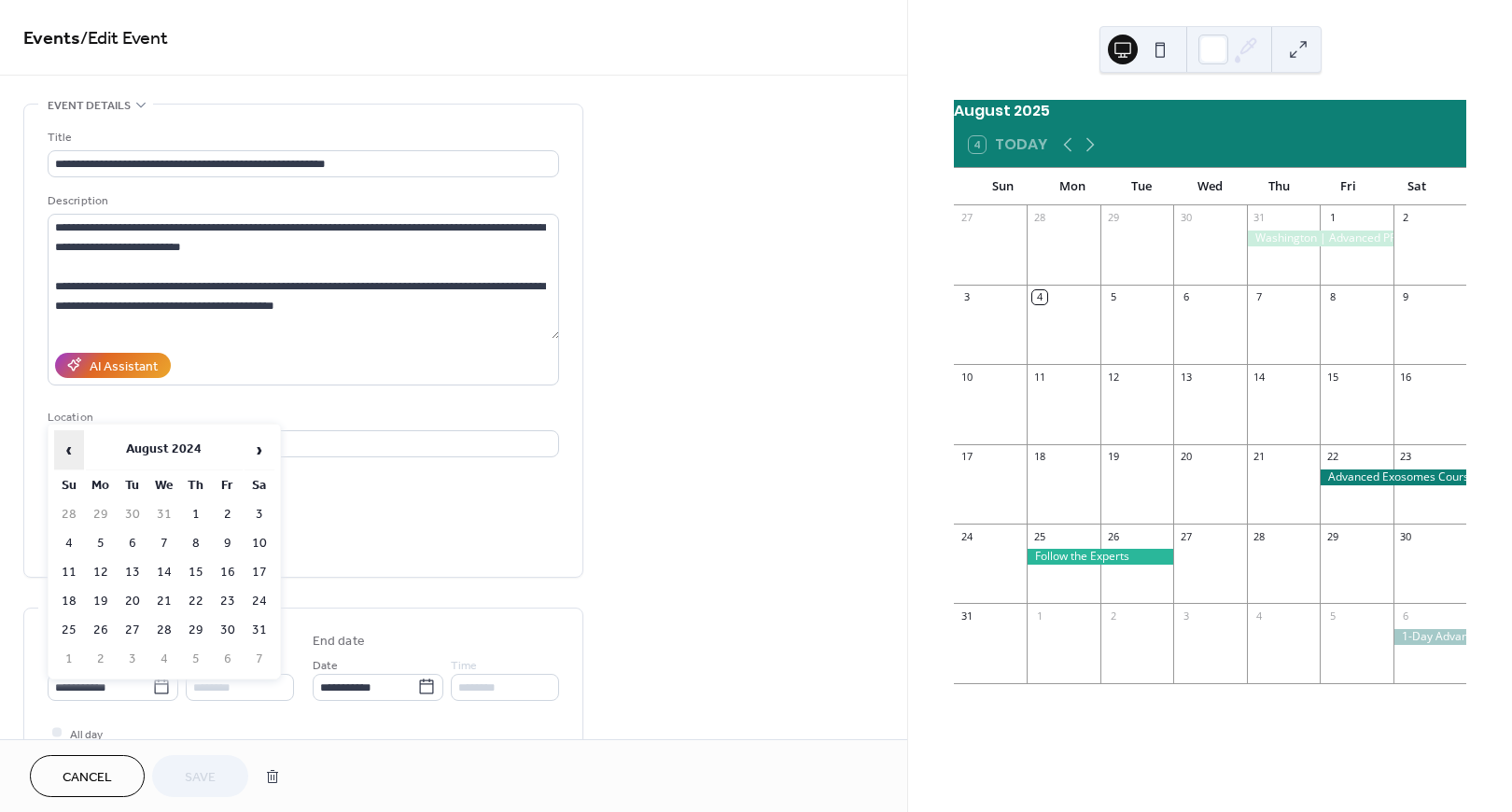 click on "‹" at bounding box center [69, 450] 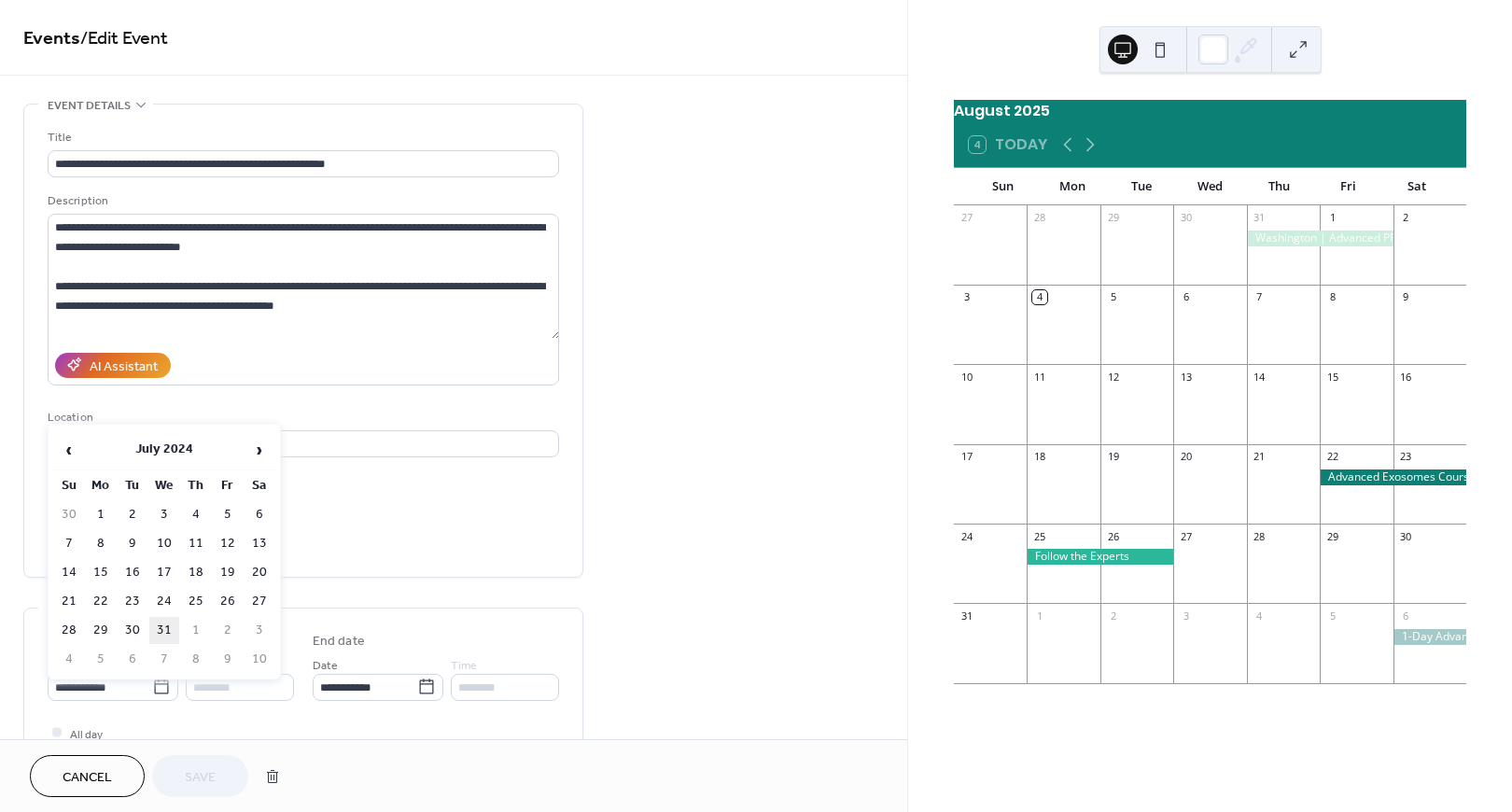 click on "31" at bounding box center (164, 630) 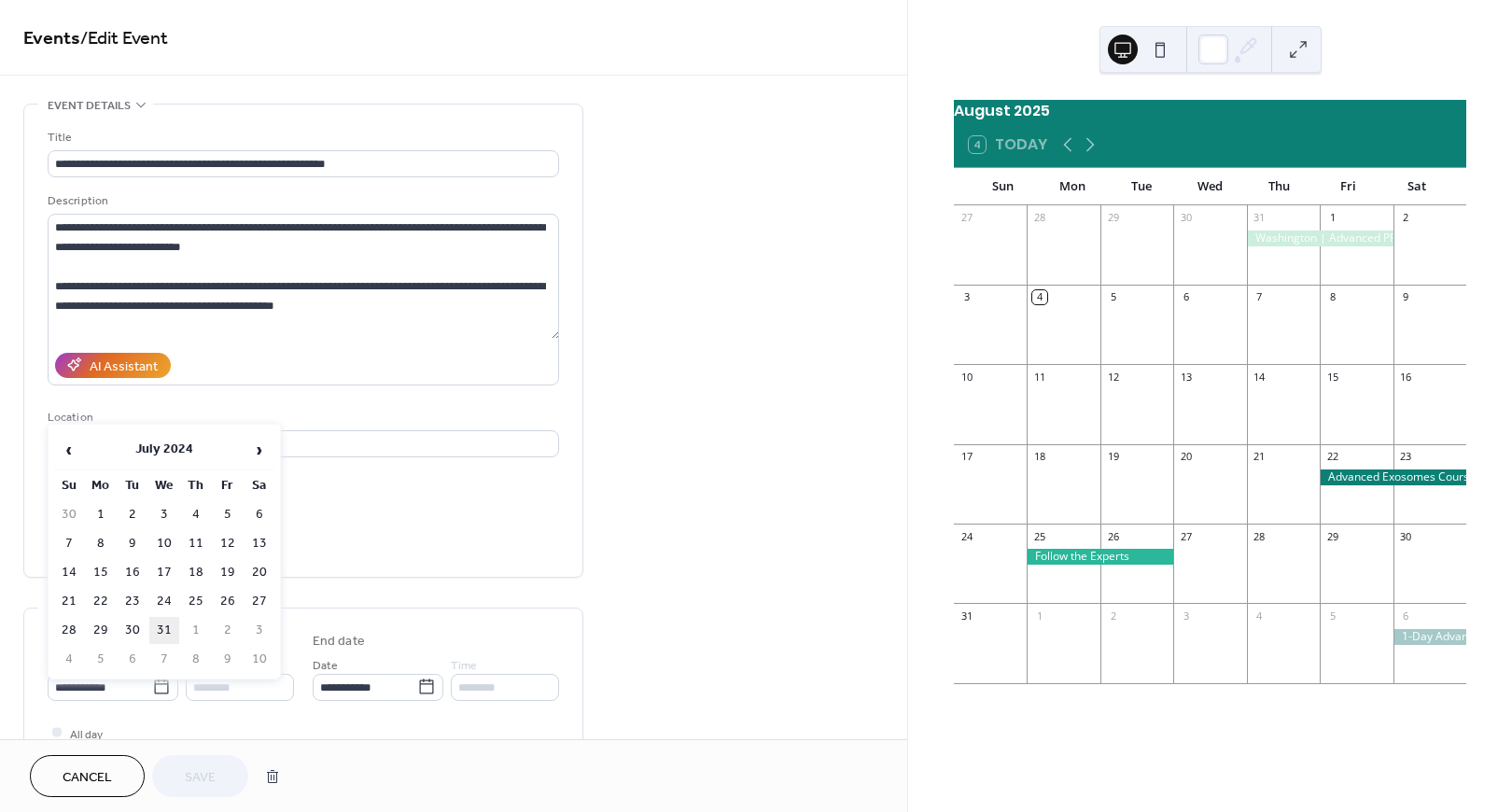 type on "**********" 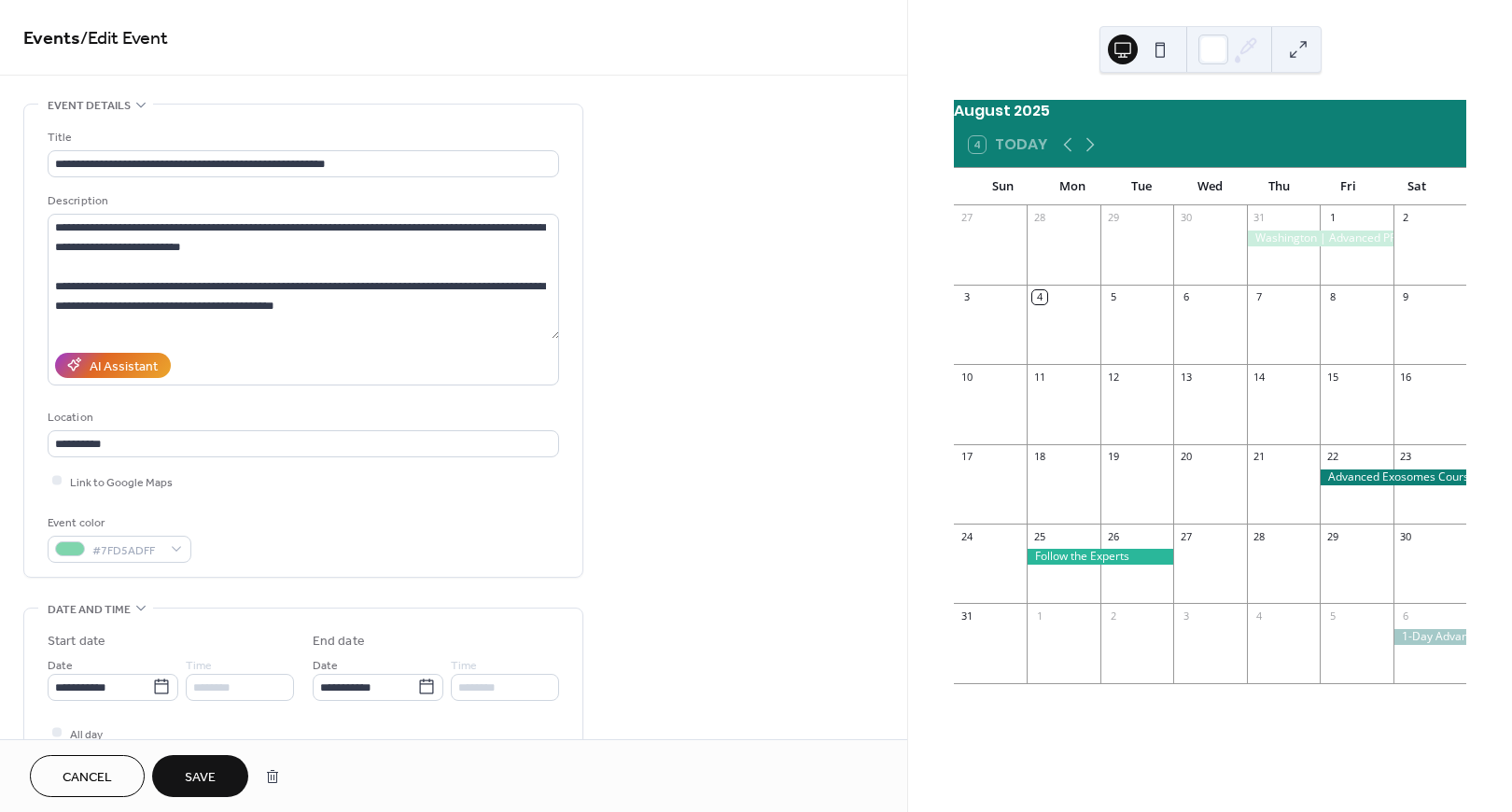 click on "Save" at bounding box center [200, 776] 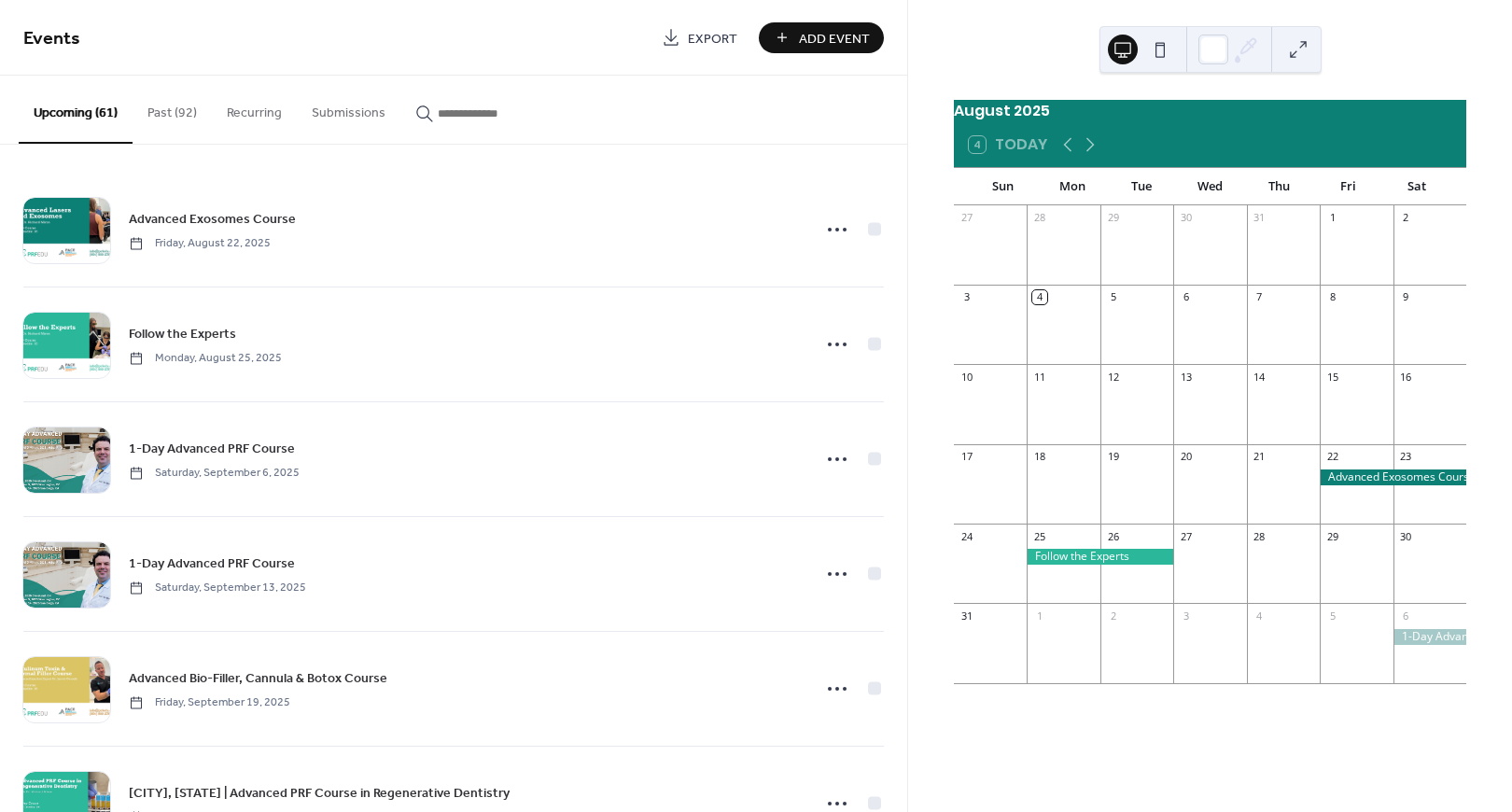 click at bounding box center [483, 108] 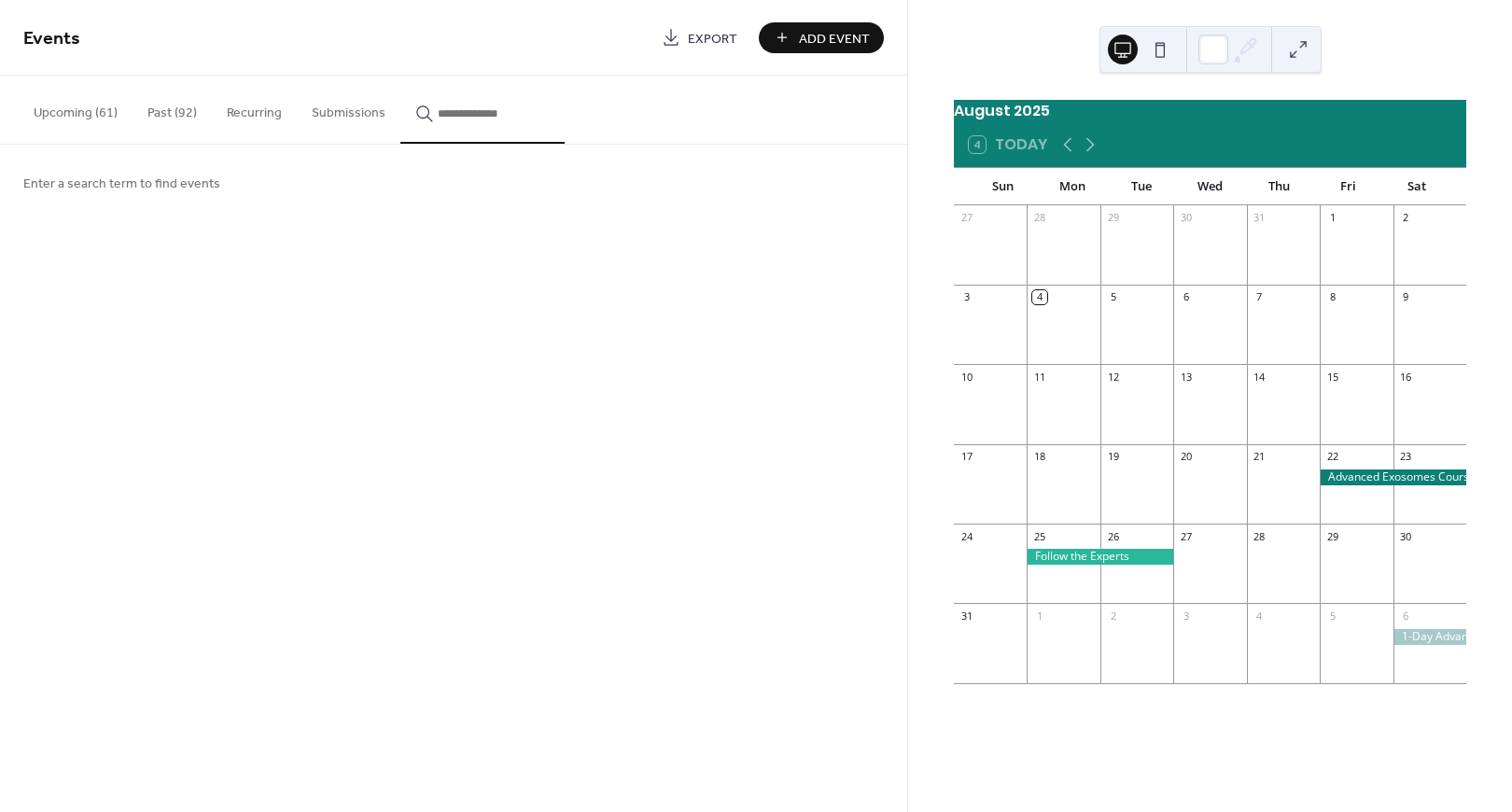 click at bounding box center [494, 113] 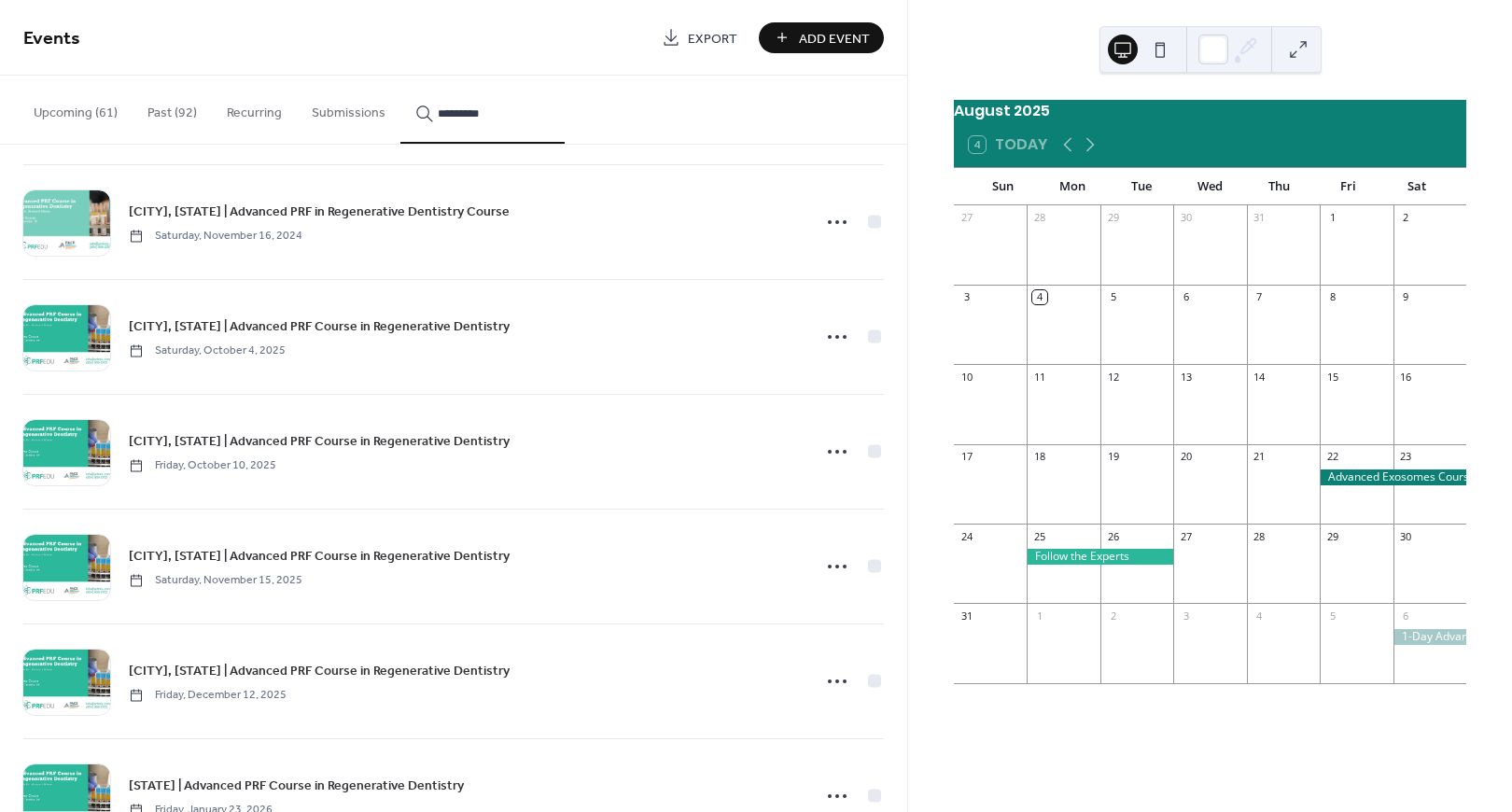 scroll, scrollTop: 4027, scrollLeft: 0, axis: vertical 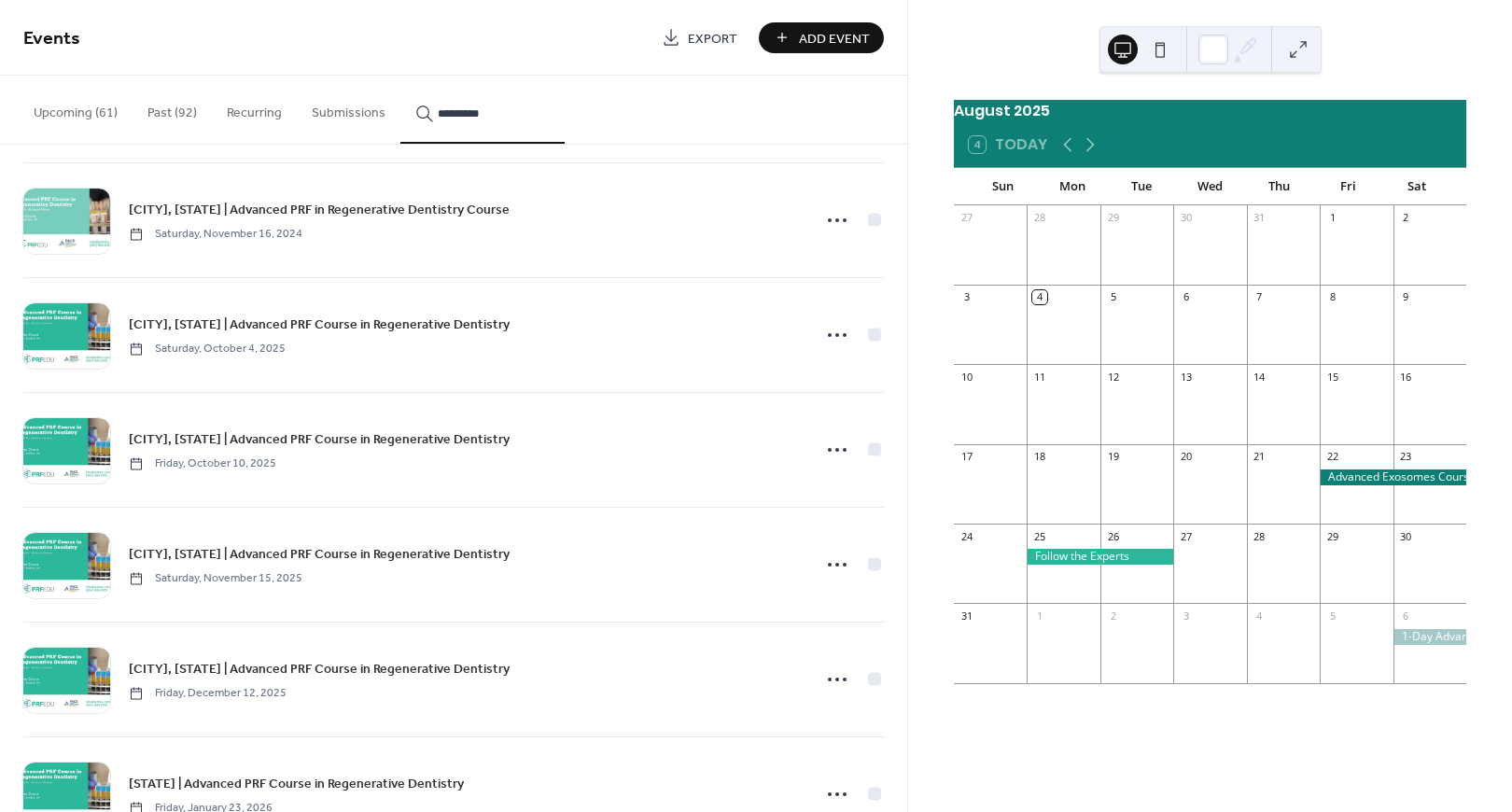 type on "*********" 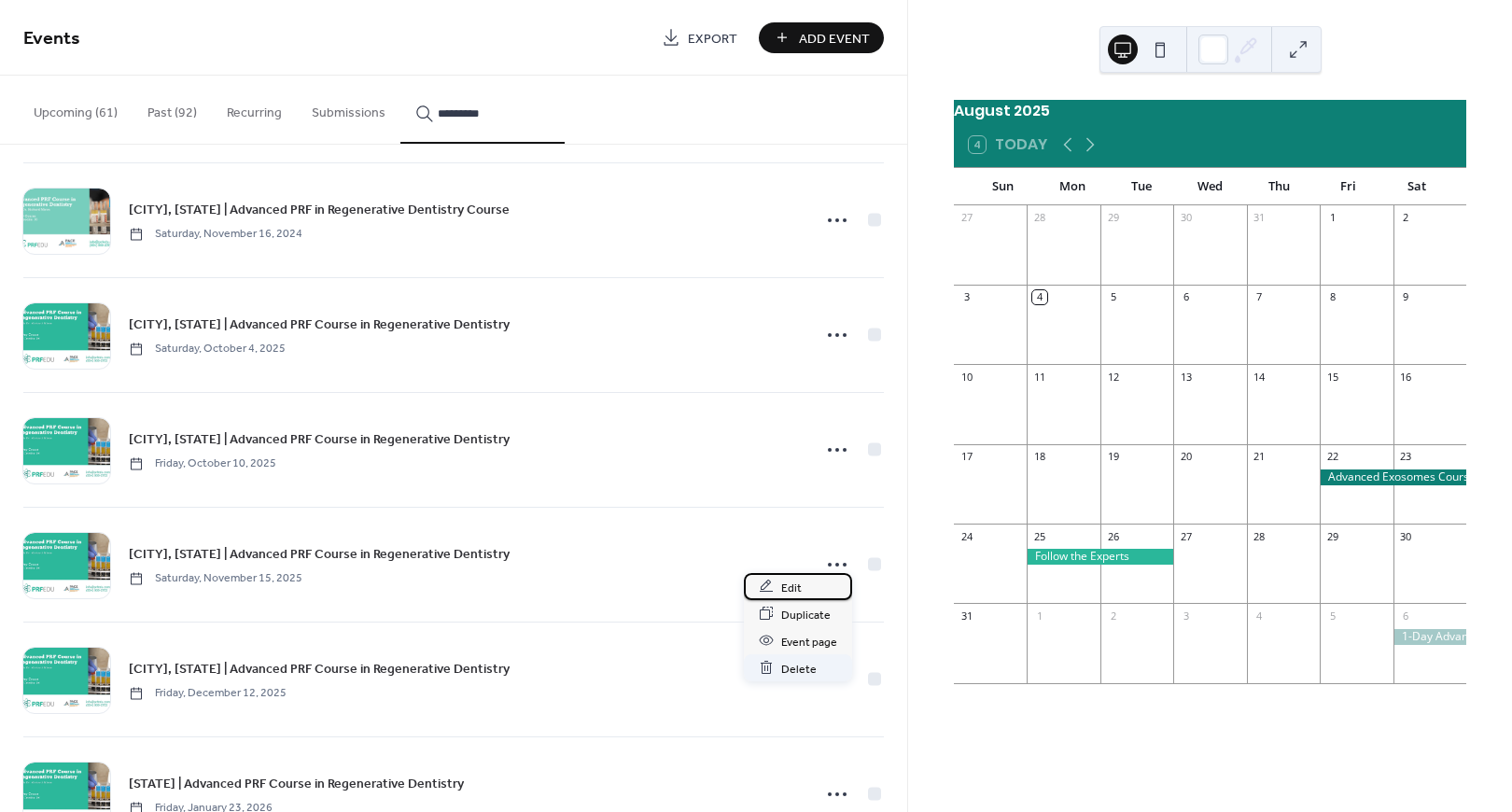 click on "Edit" at bounding box center (791, 587) 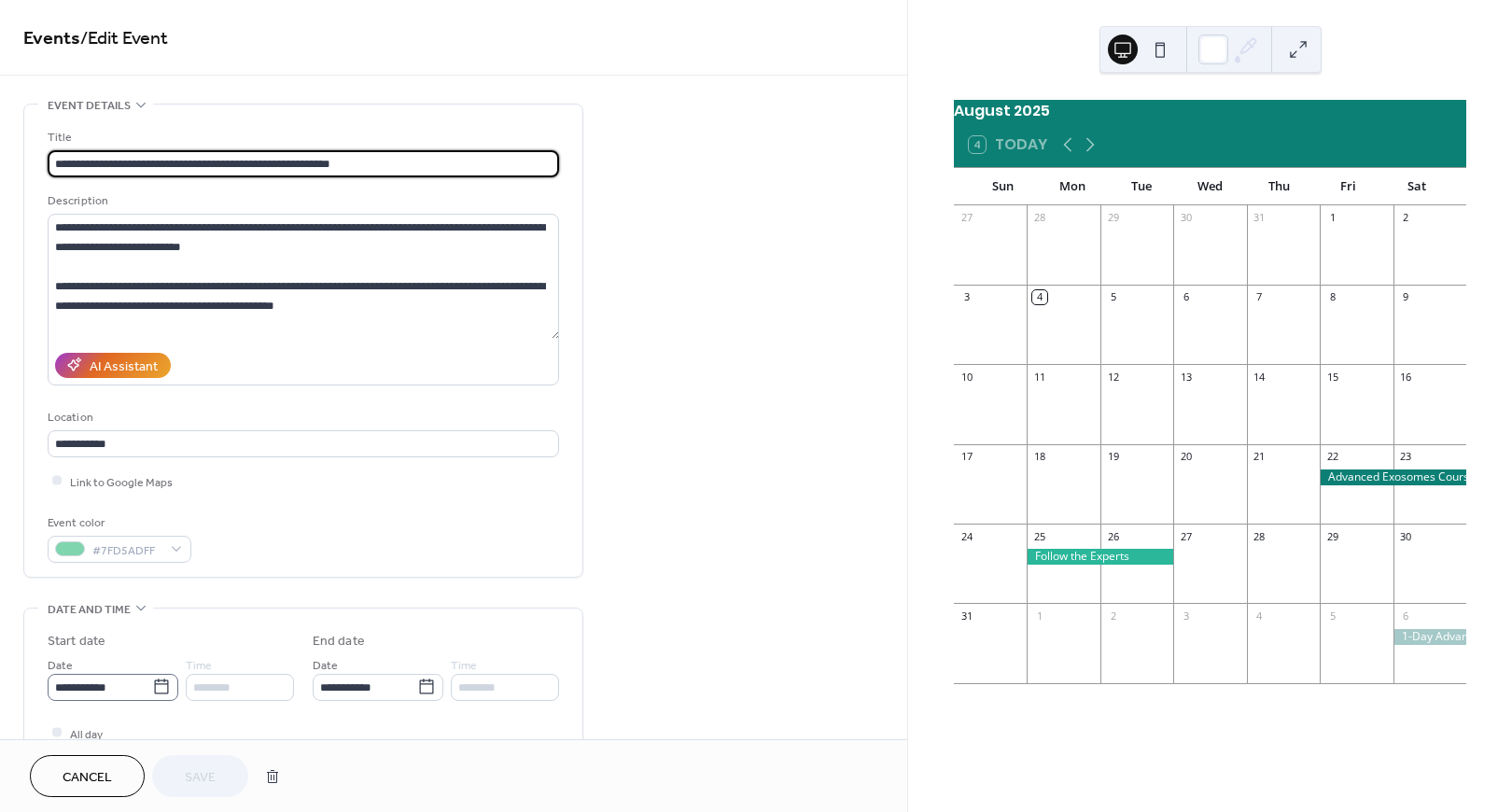 click 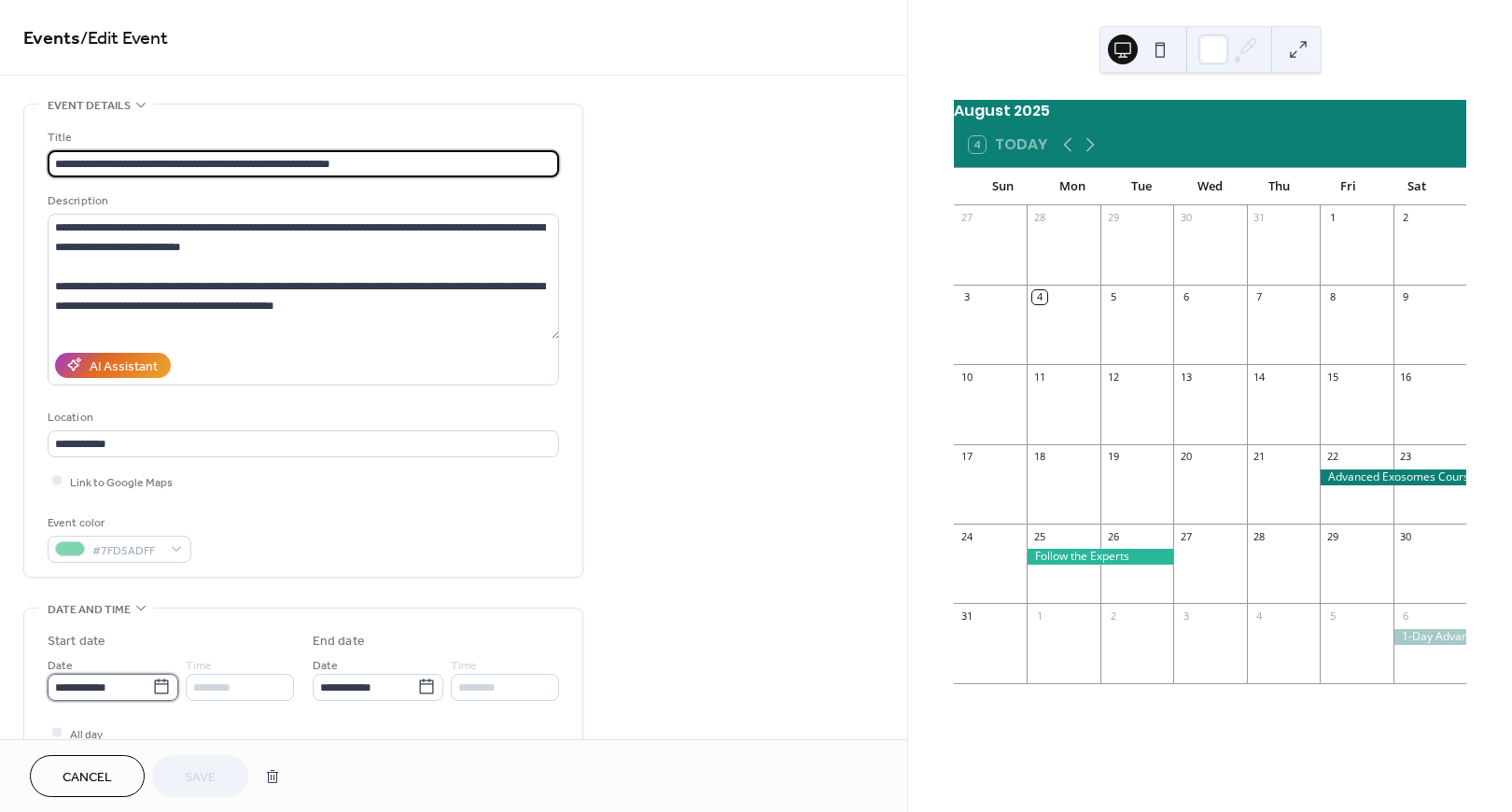click on "**********" at bounding box center [100, 687] 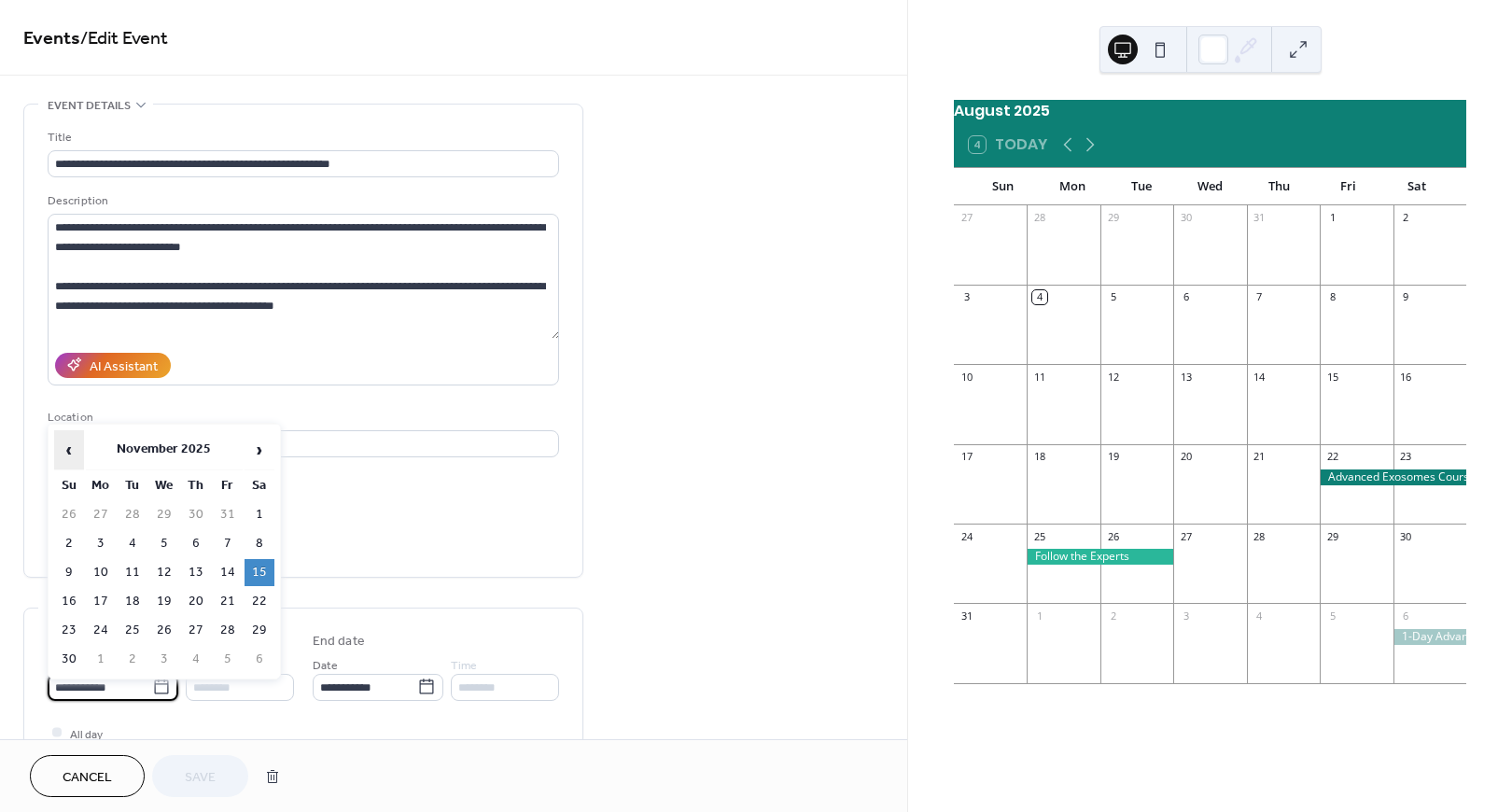 click on "‹" at bounding box center [69, 450] 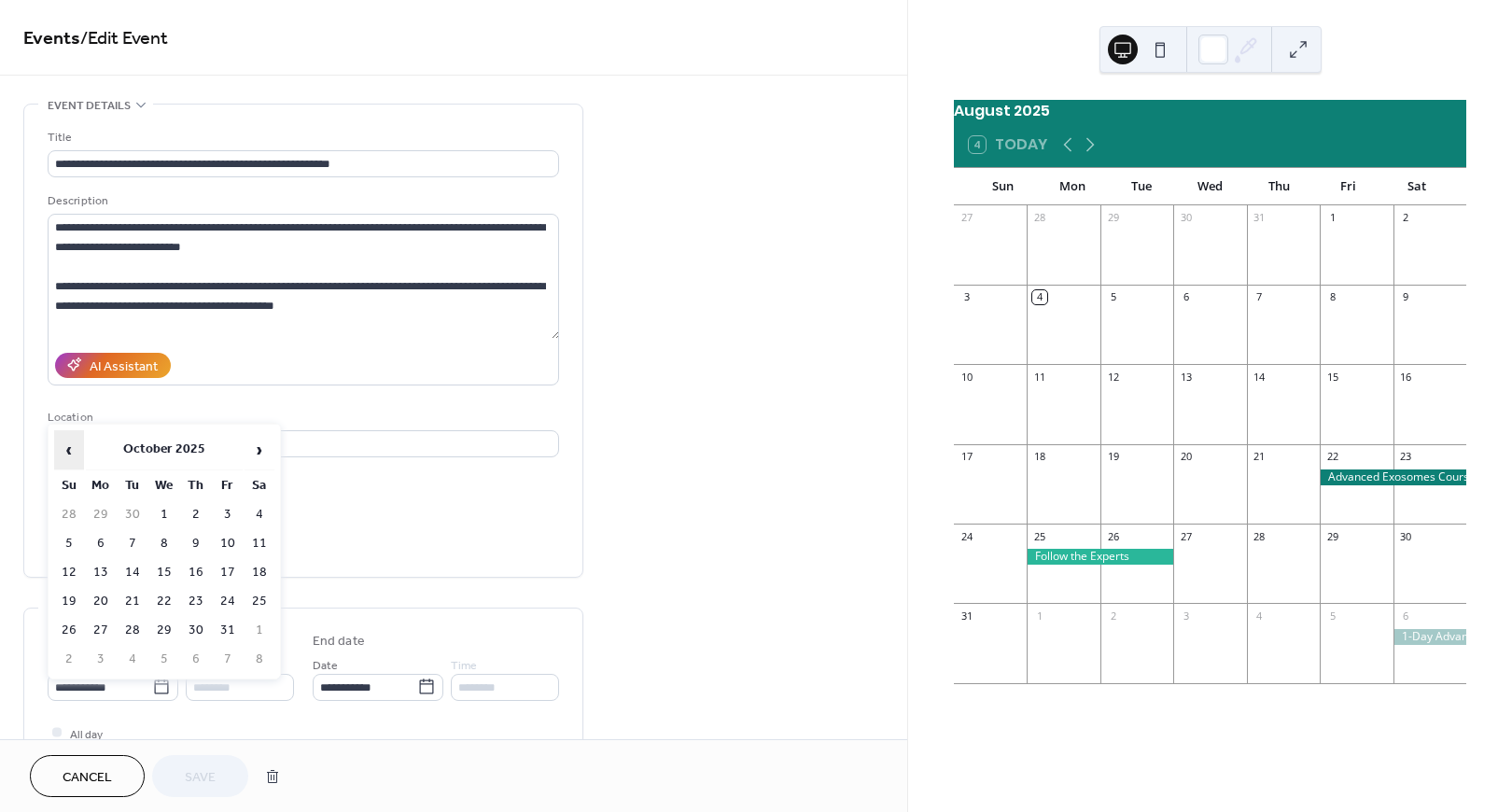click on "‹" at bounding box center (69, 450) 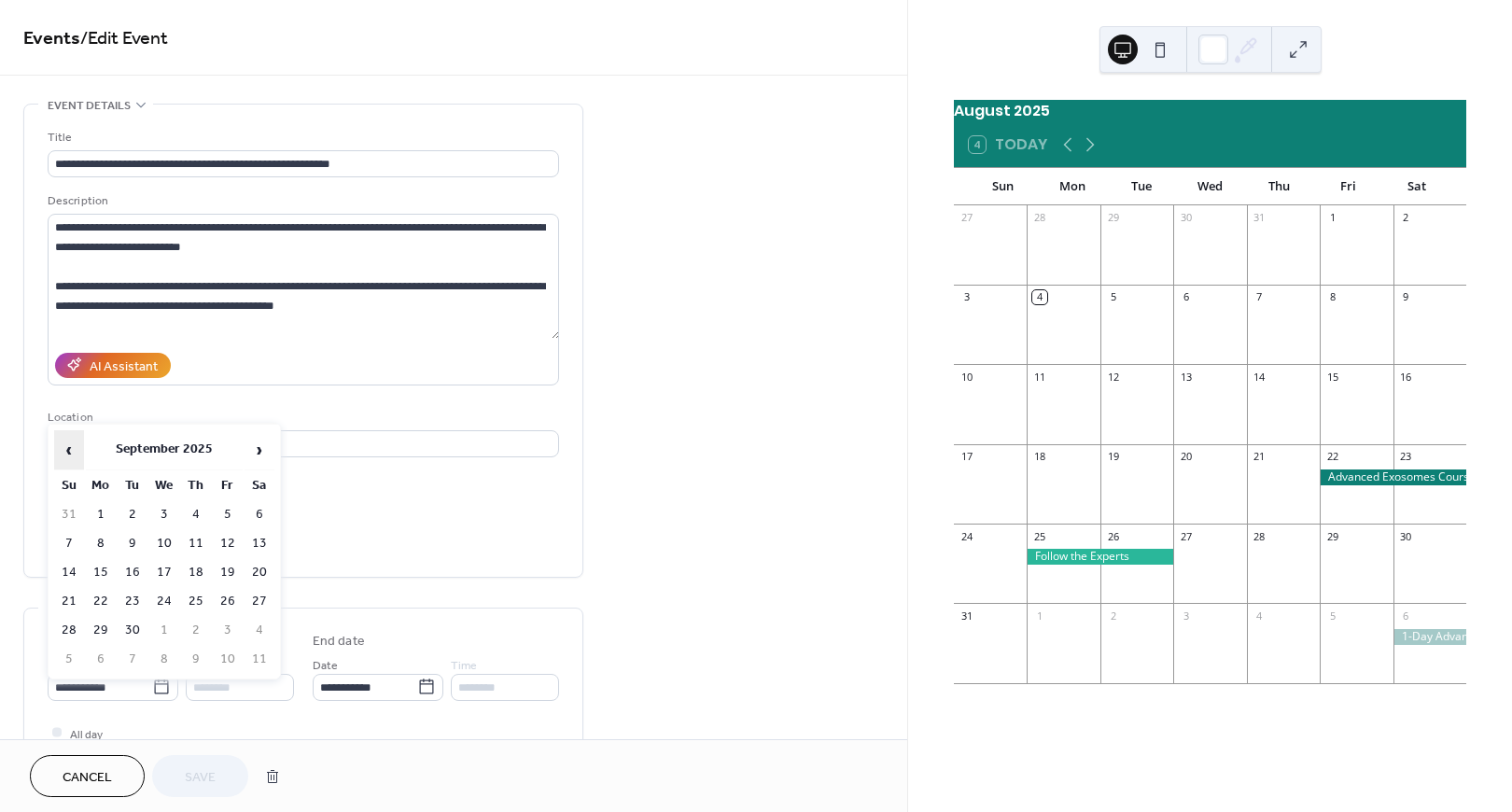 click on "‹" at bounding box center [69, 450] 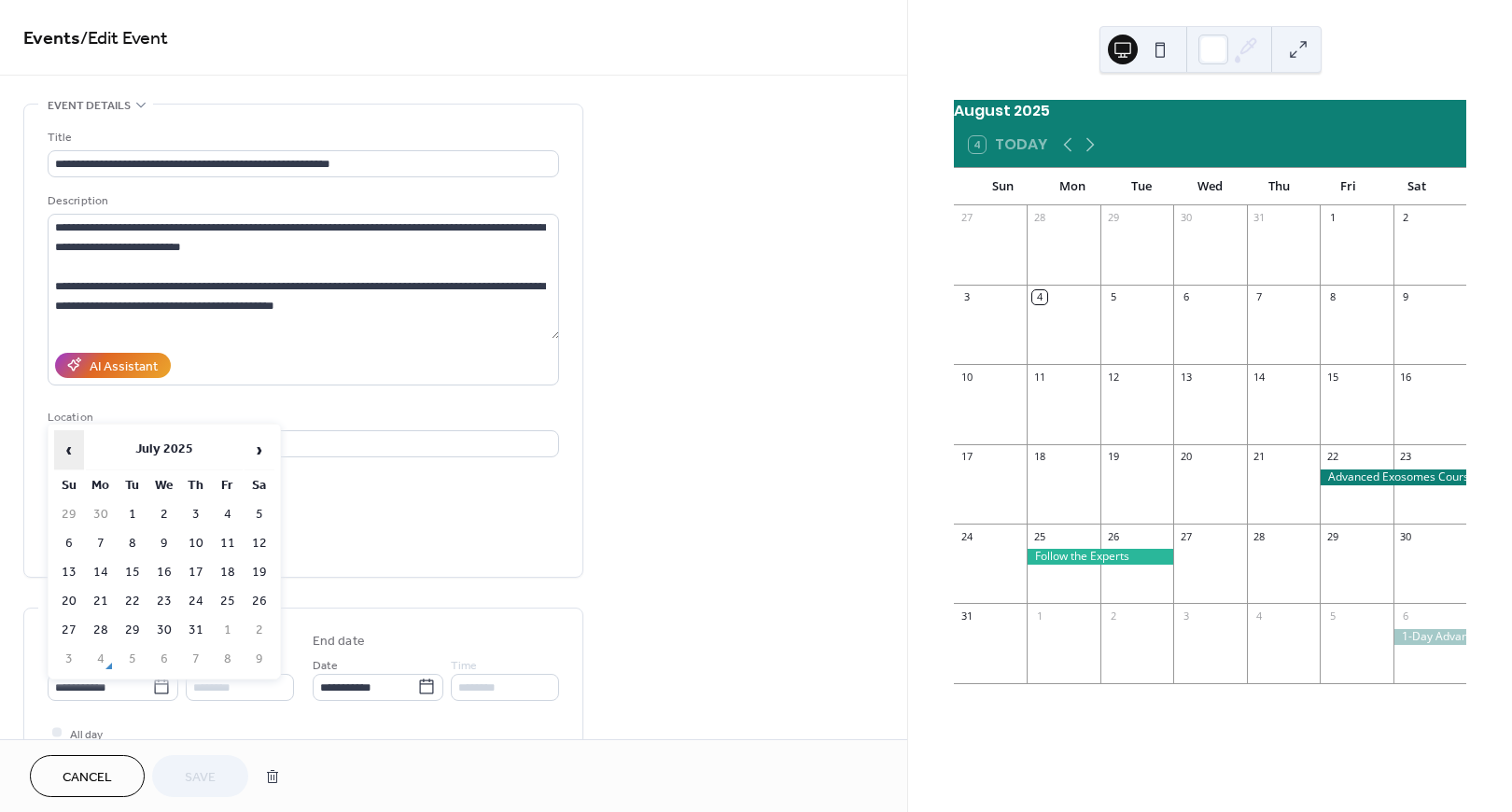 click on "‹" at bounding box center (69, 450) 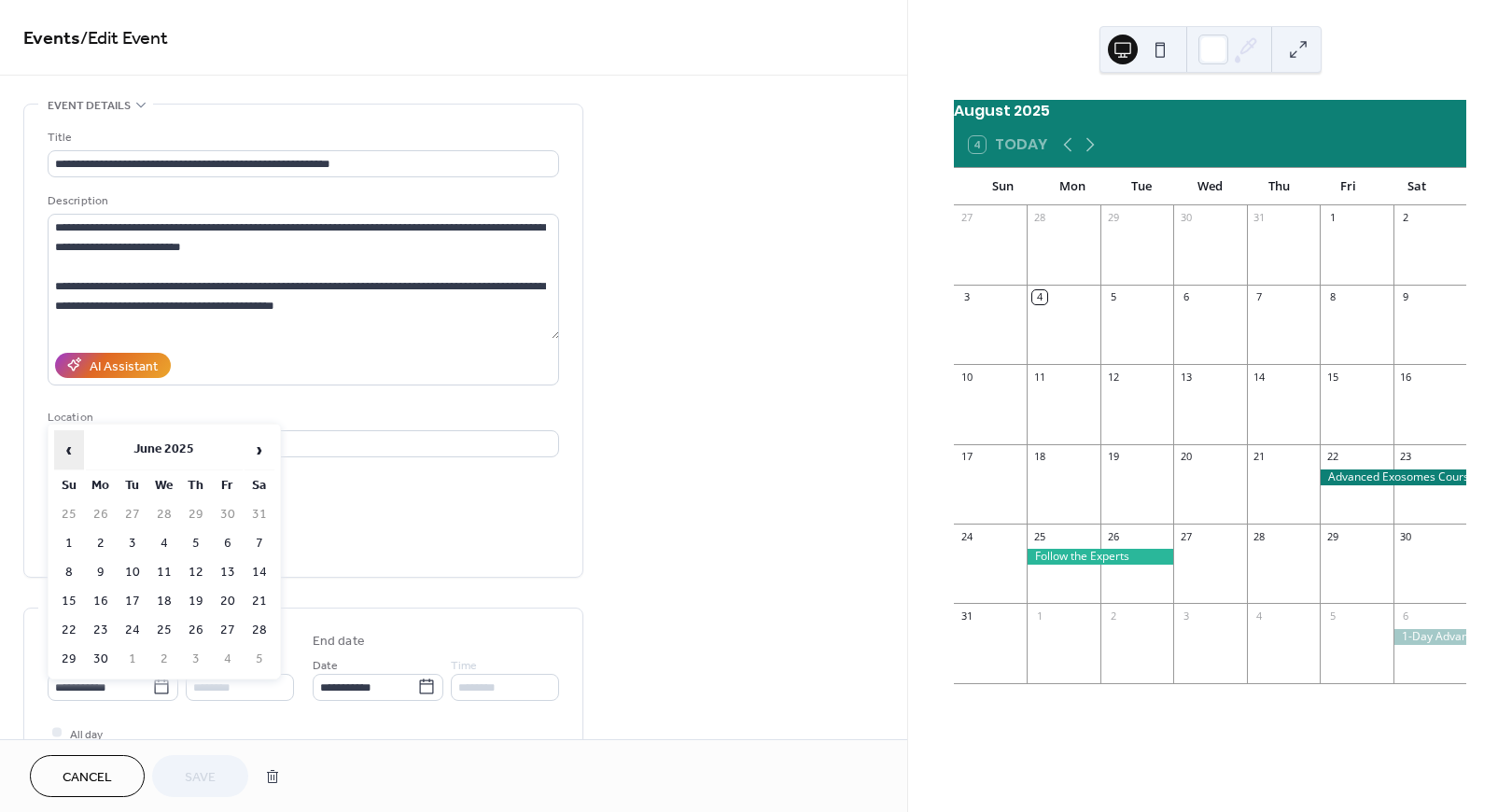click on "‹" at bounding box center (69, 450) 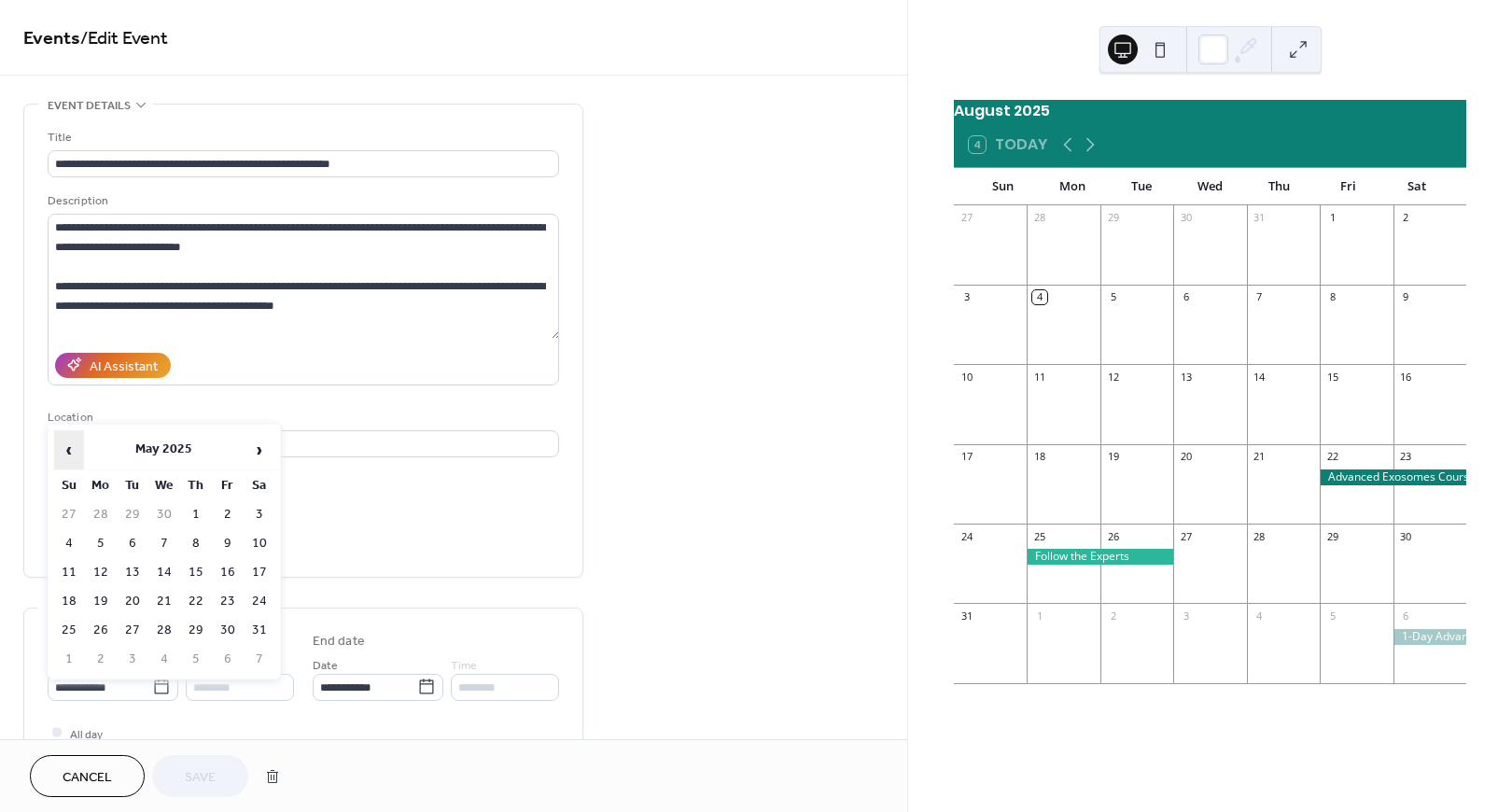 click on "‹" at bounding box center [69, 450] 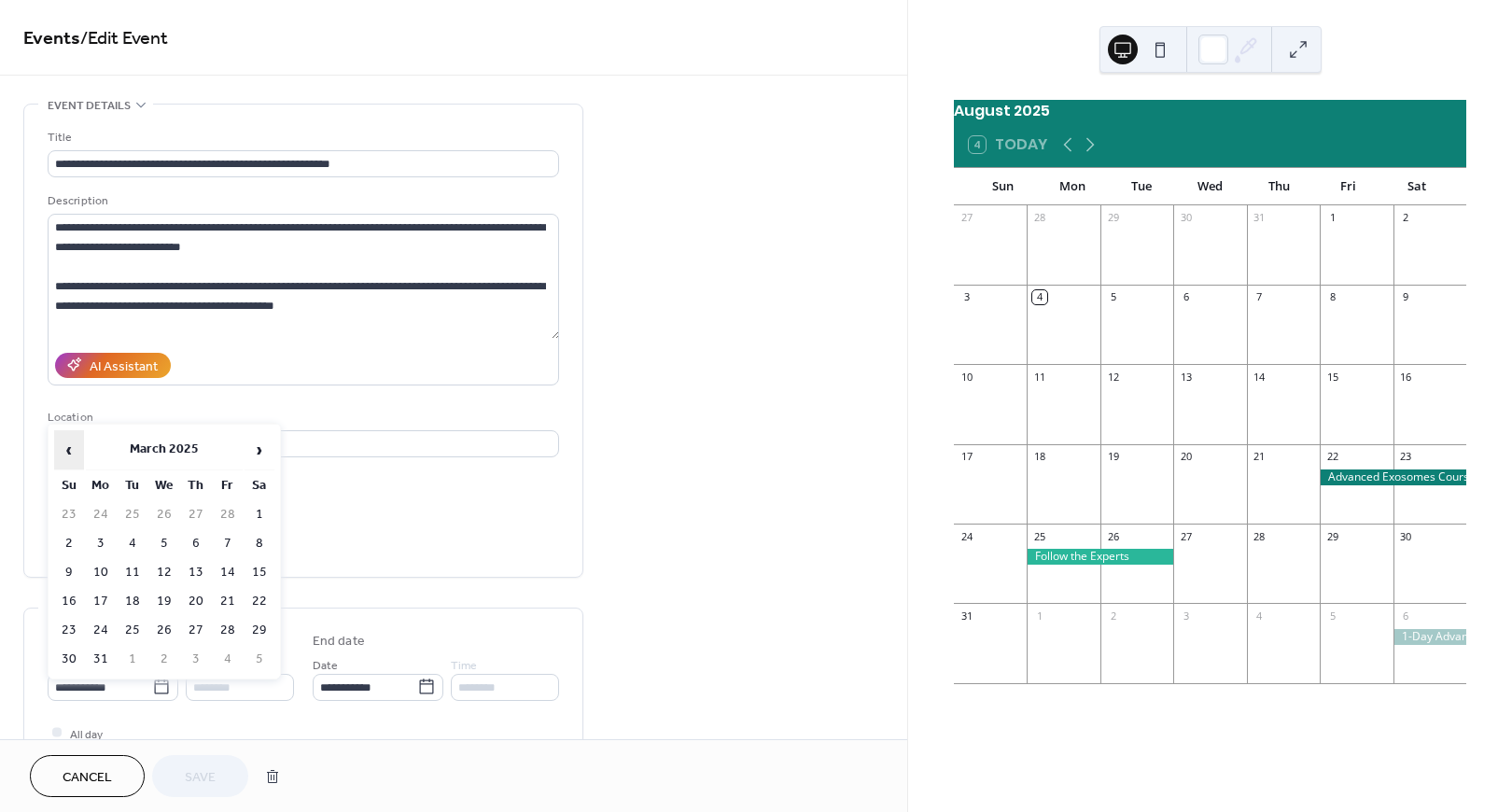 click on "‹" at bounding box center (69, 450) 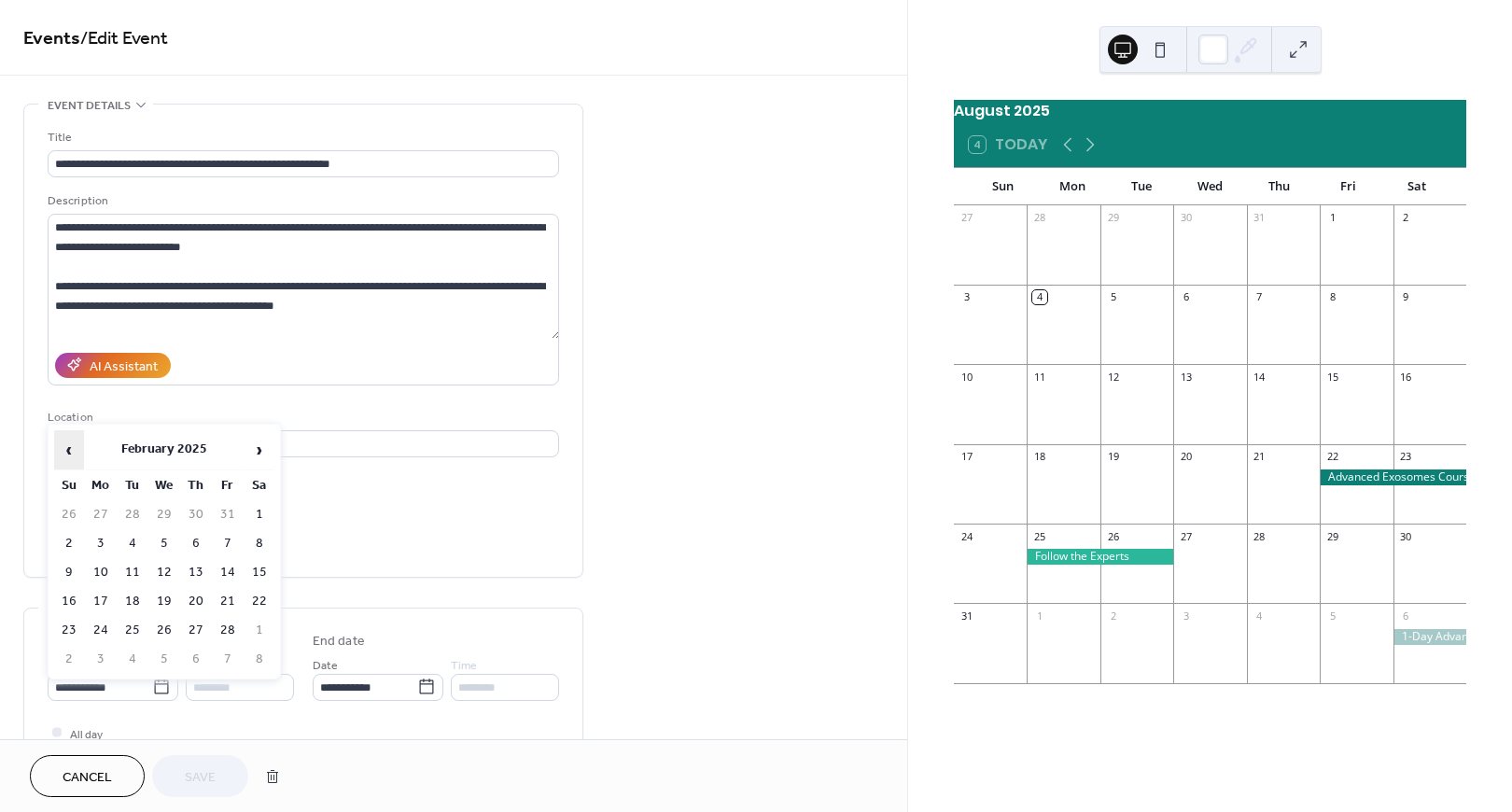 click on "‹" at bounding box center [69, 450] 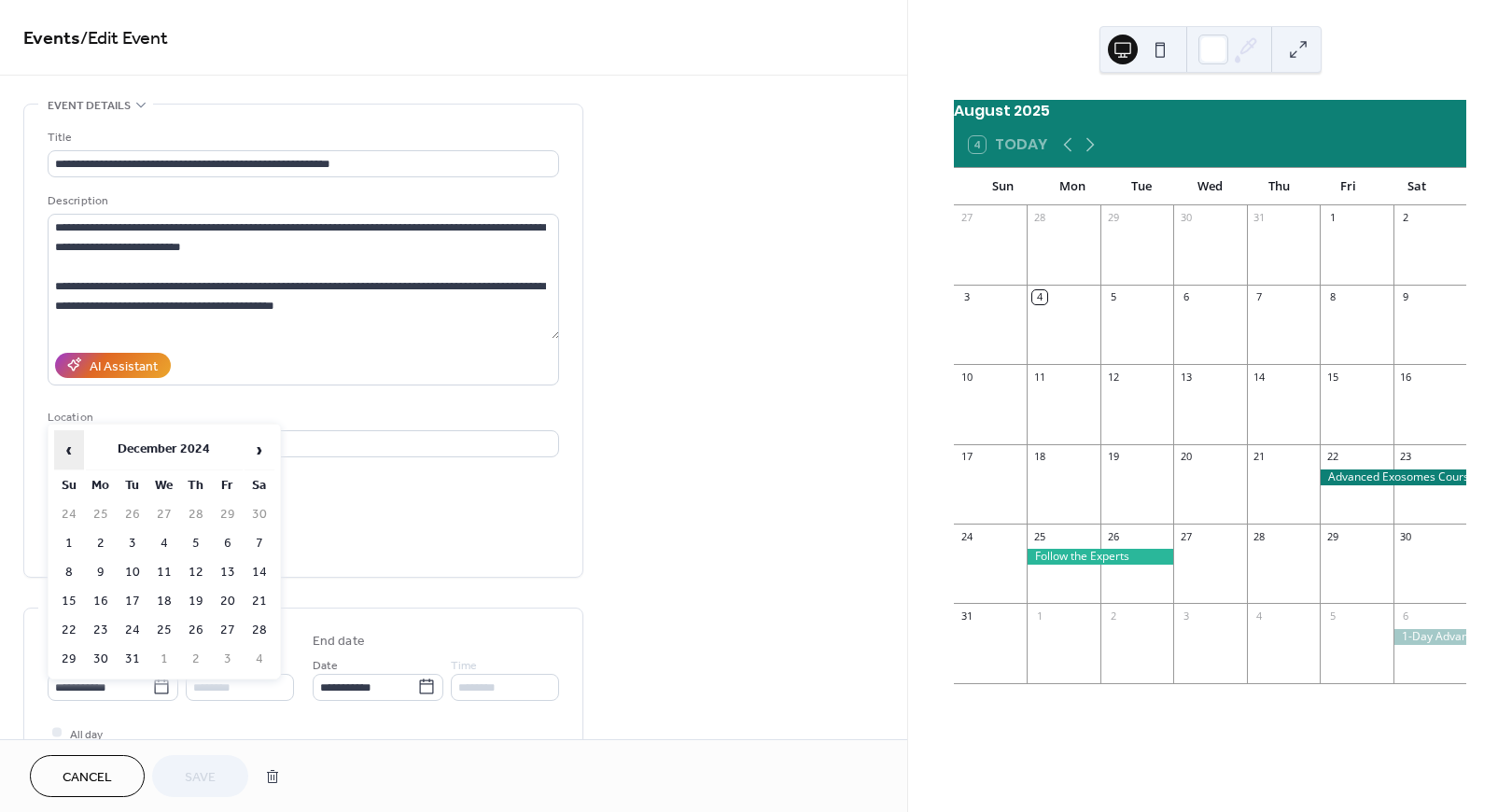 click on "‹" at bounding box center [69, 450] 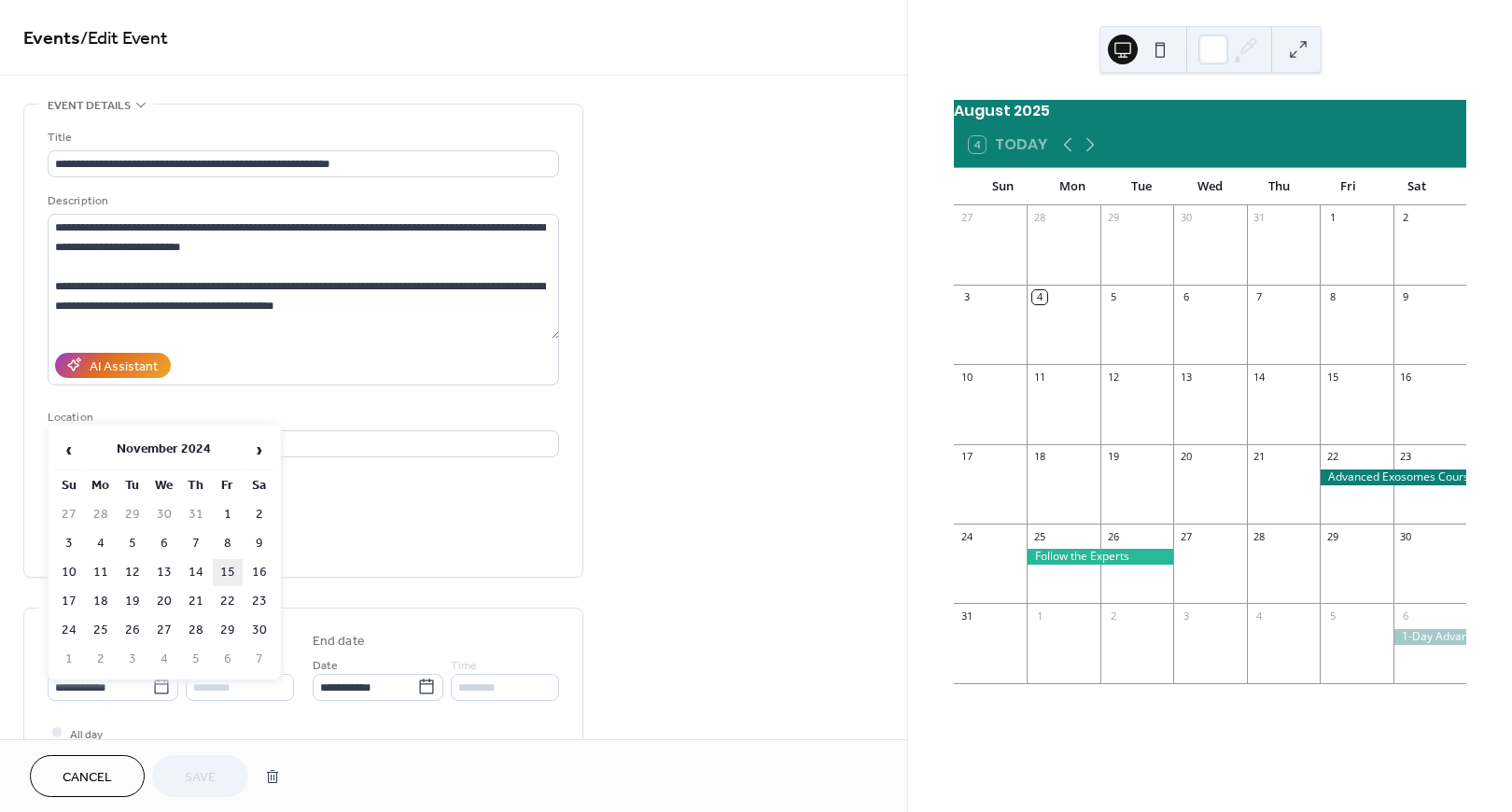 click on "15" at bounding box center (228, 572) 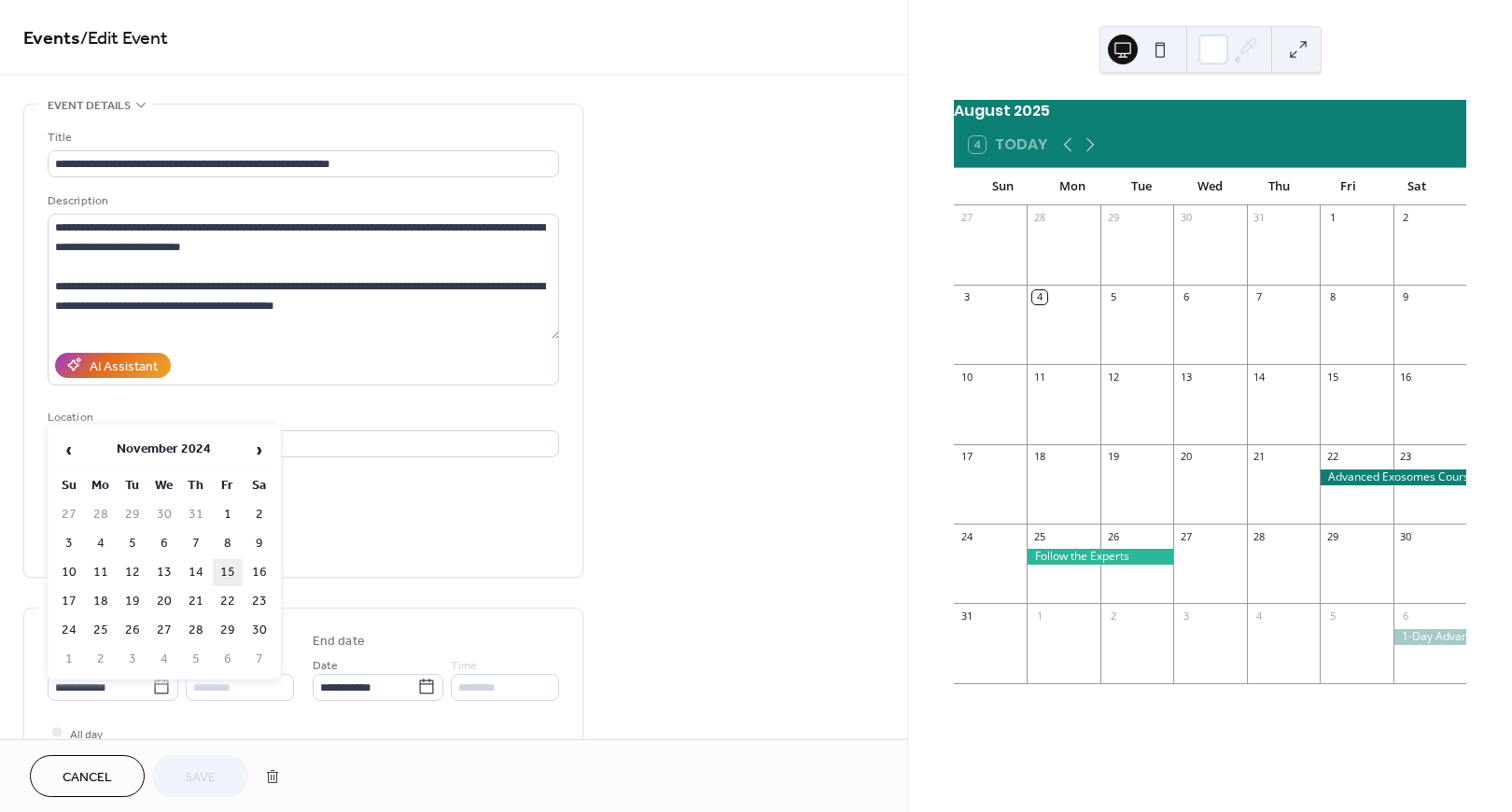 type on "**********" 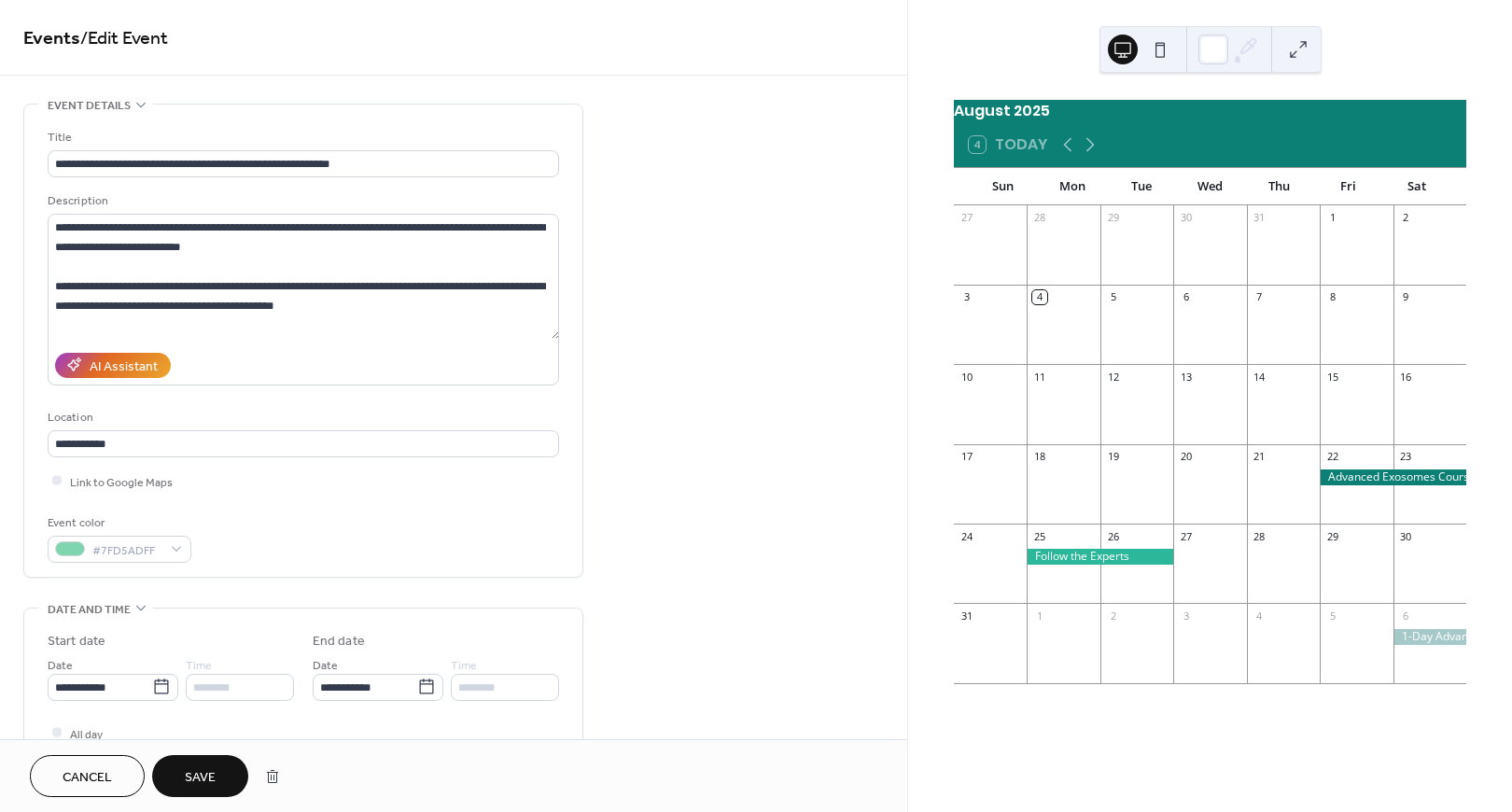 click on "Save" at bounding box center [200, 777] 